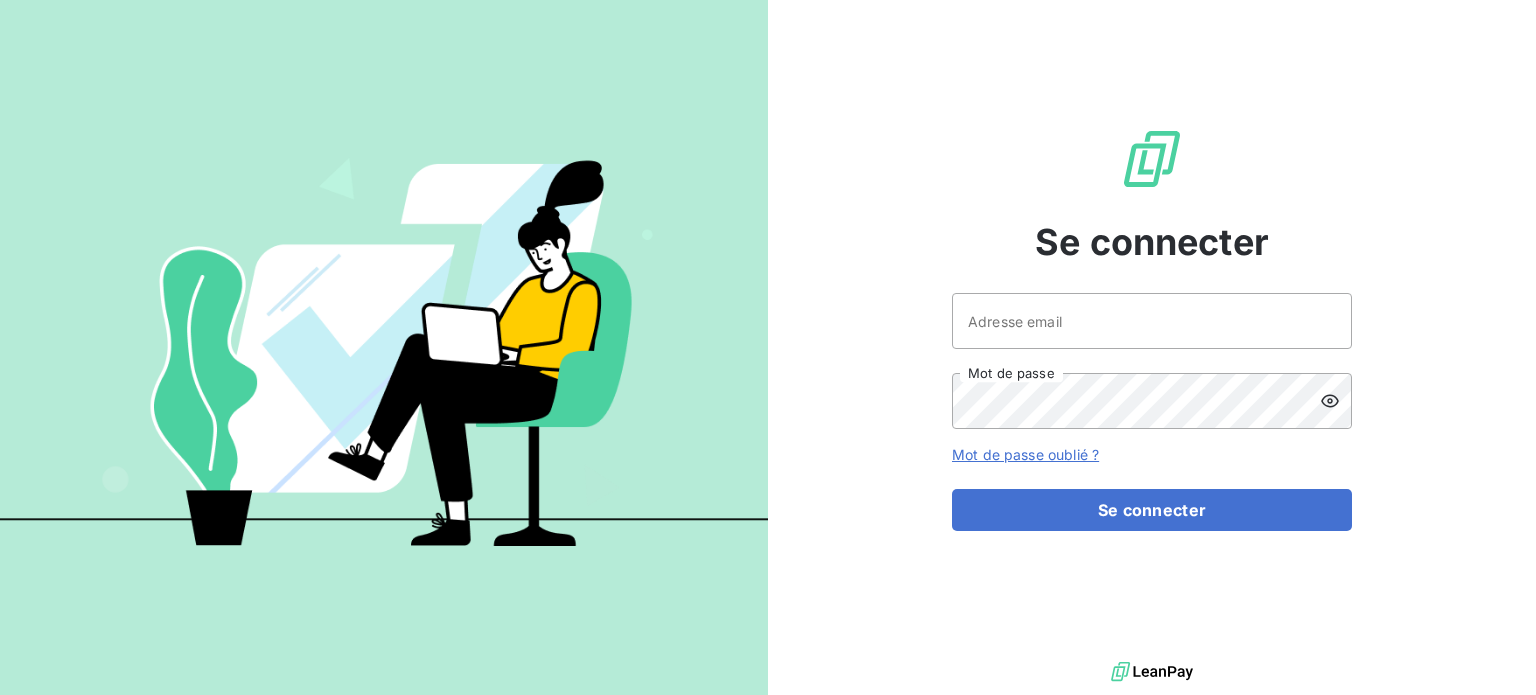 scroll, scrollTop: 0, scrollLeft: 0, axis: both 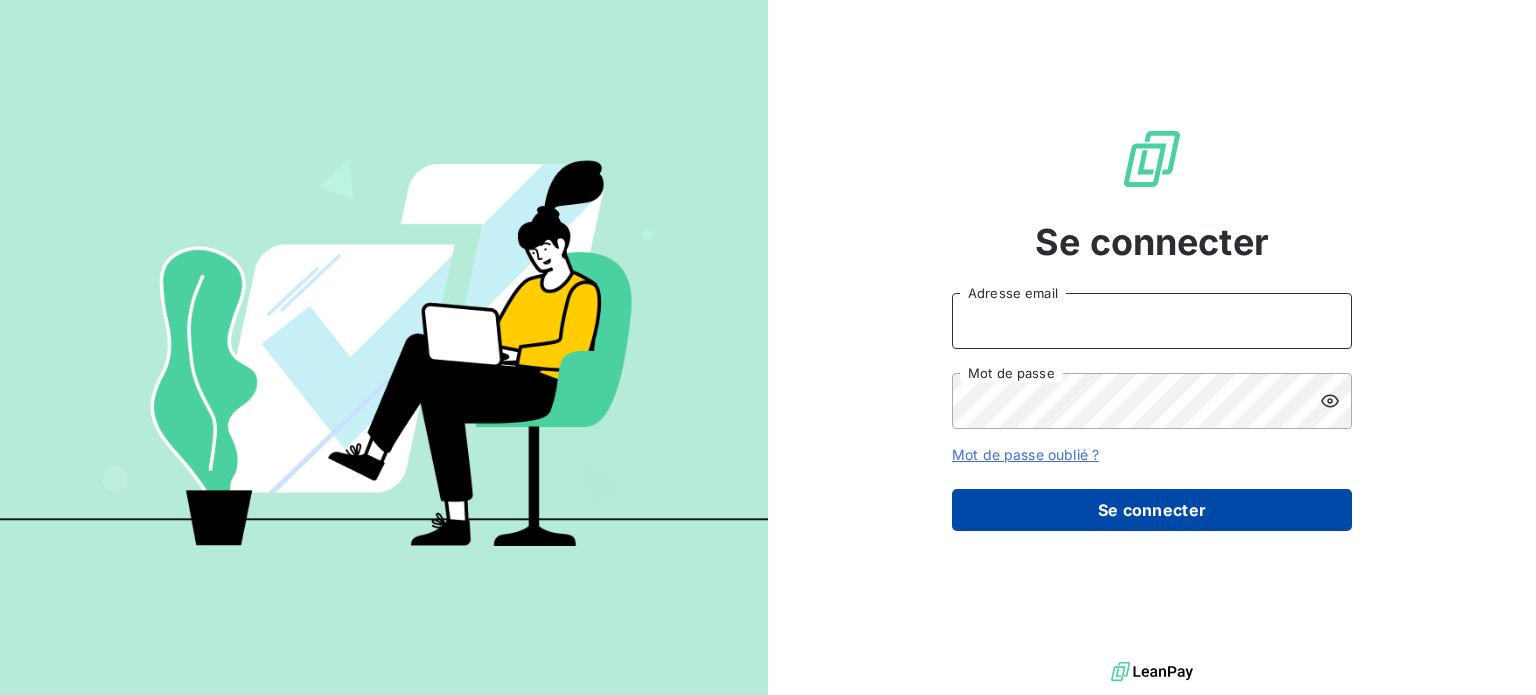 type on "[NAME]@[DOMAIN].[TLD]" 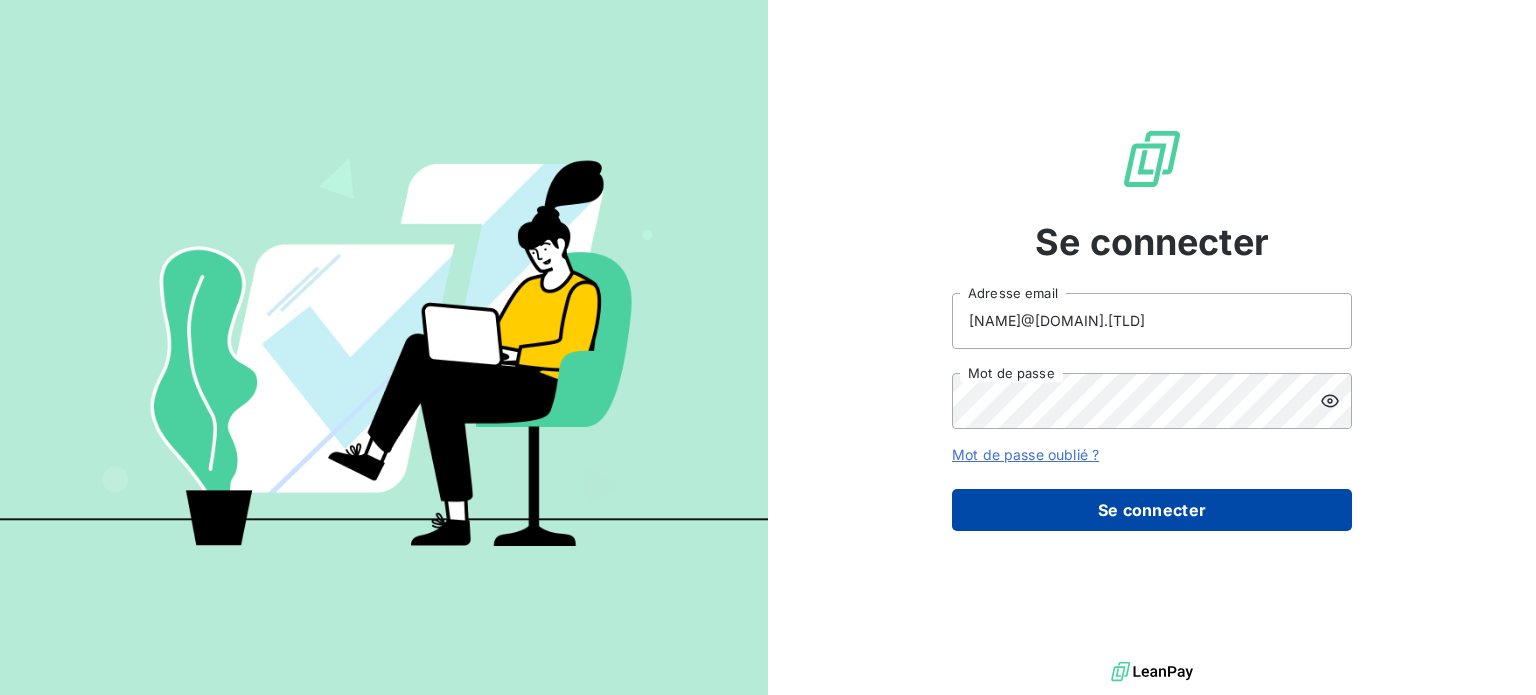 click on "Se connecter" at bounding box center (1152, 510) 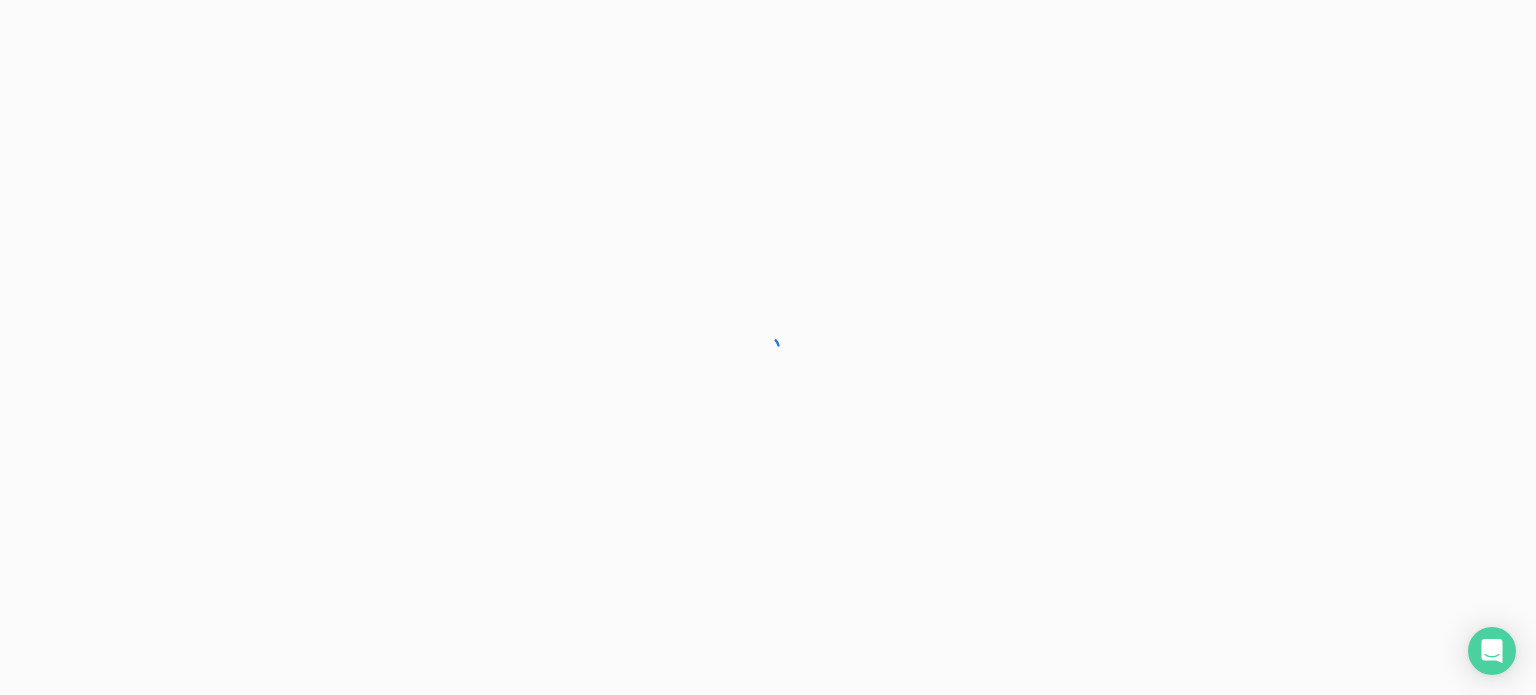 scroll, scrollTop: 0, scrollLeft: 0, axis: both 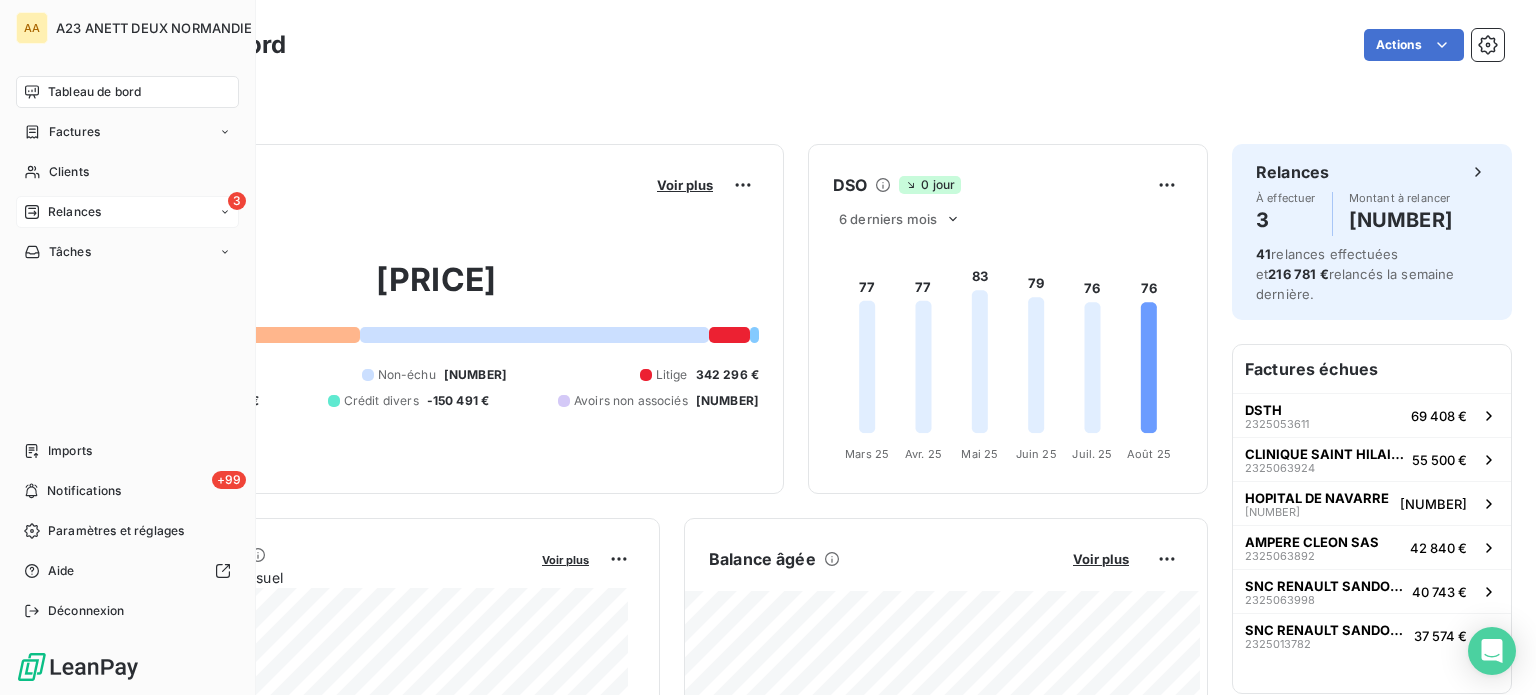 click on "3 Relances" at bounding box center (127, 212) 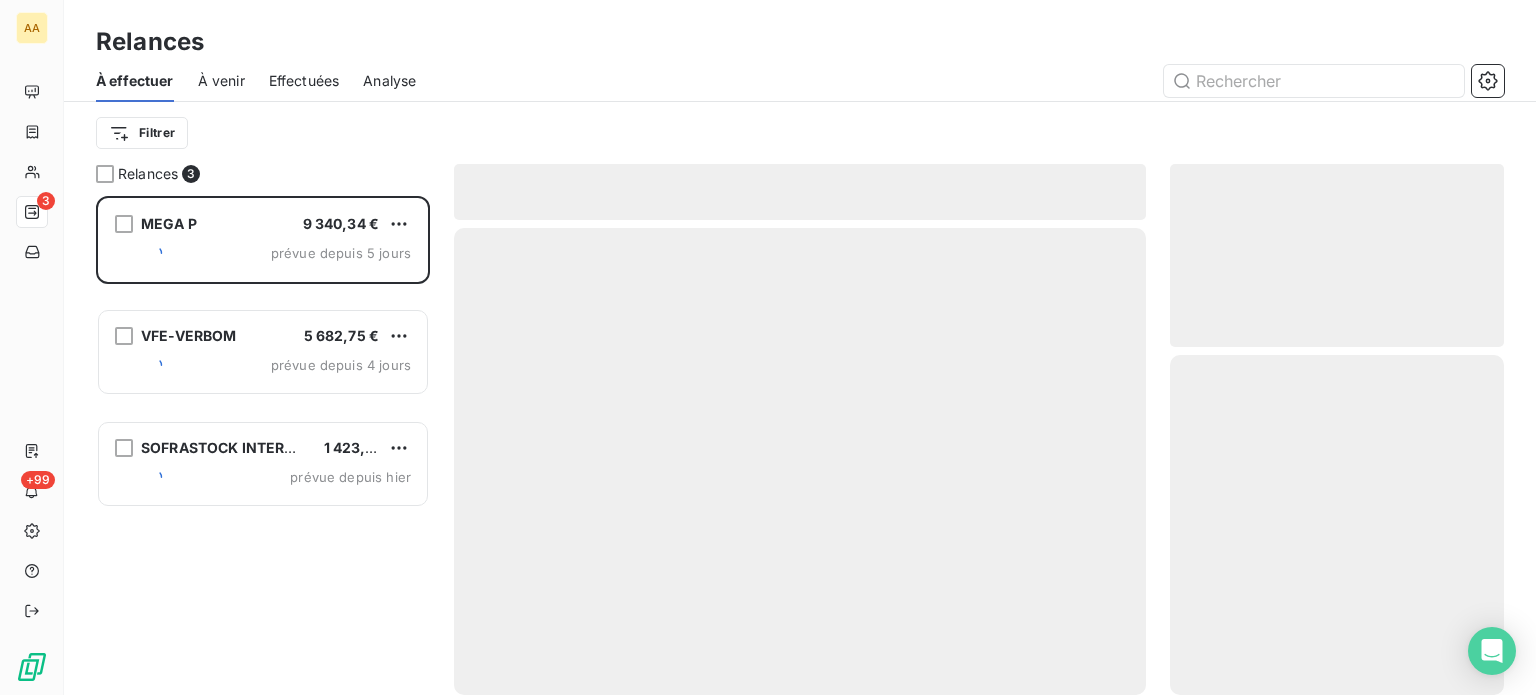 scroll, scrollTop: 16, scrollLeft: 16, axis: both 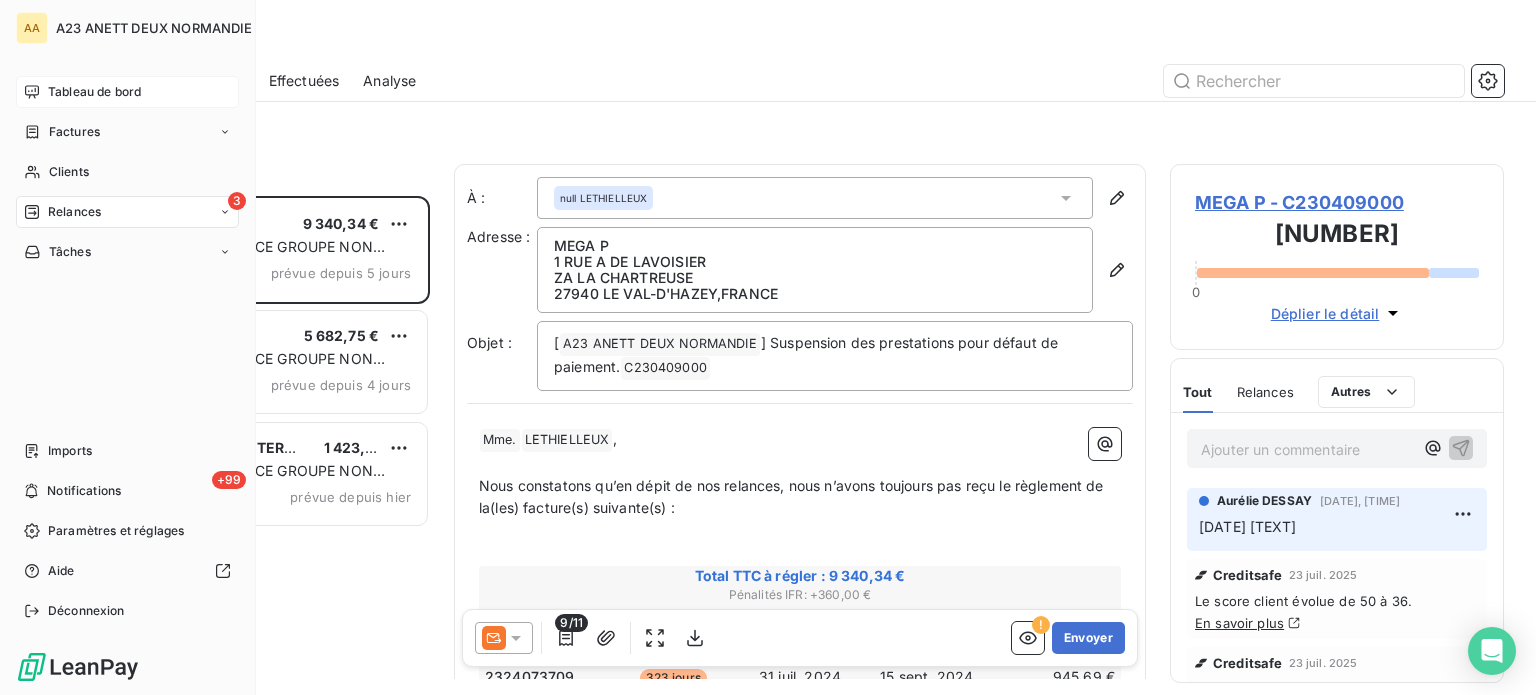 click on "Tableau de bord" at bounding box center [127, 92] 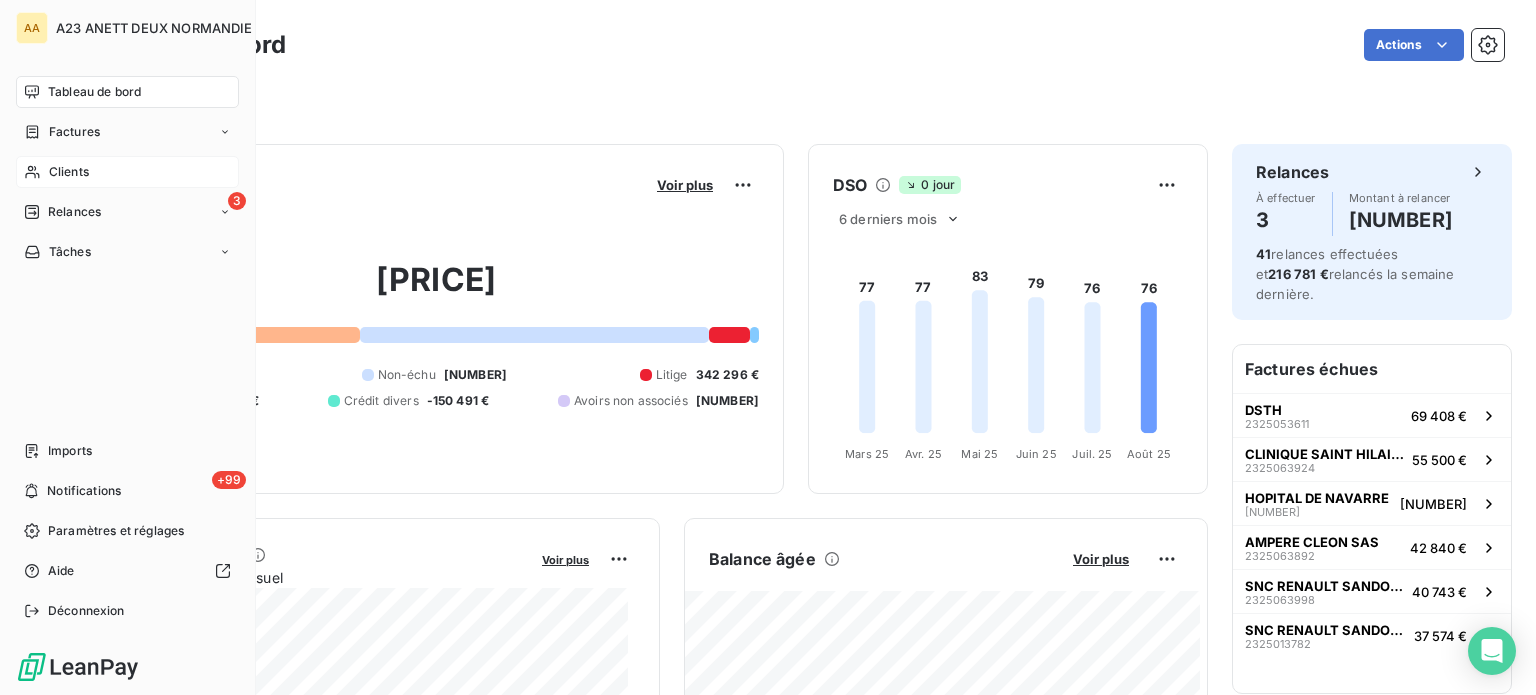 click on "Clients" at bounding box center (69, 172) 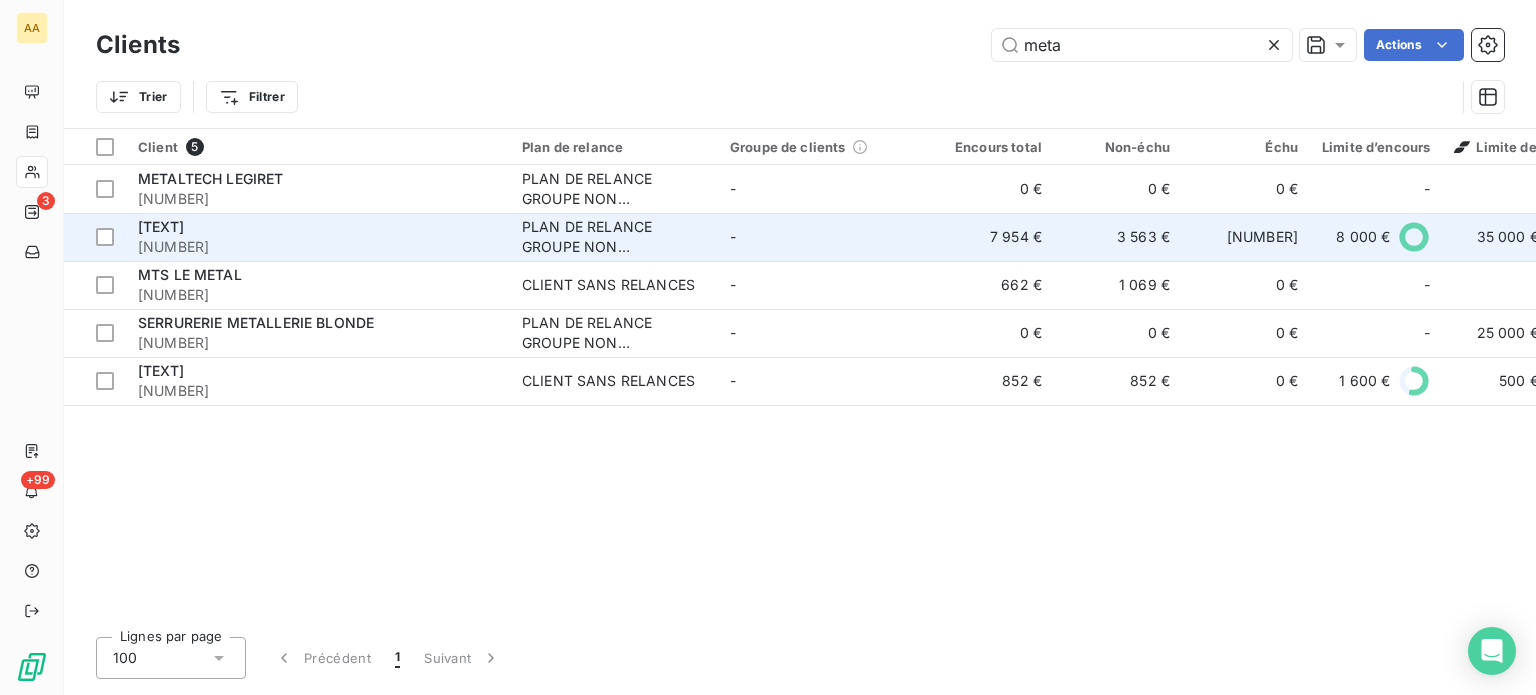 type on "meta" 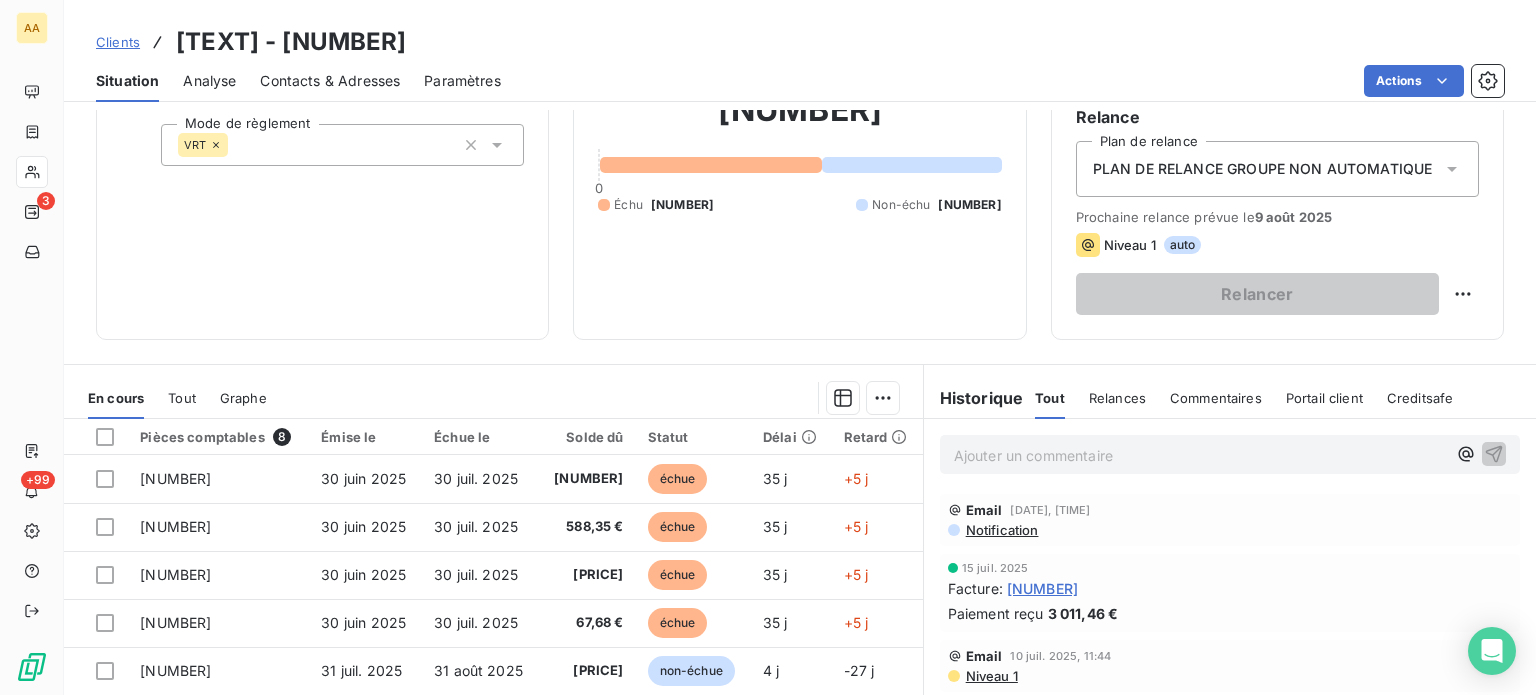 scroll, scrollTop: 300, scrollLeft: 0, axis: vertical 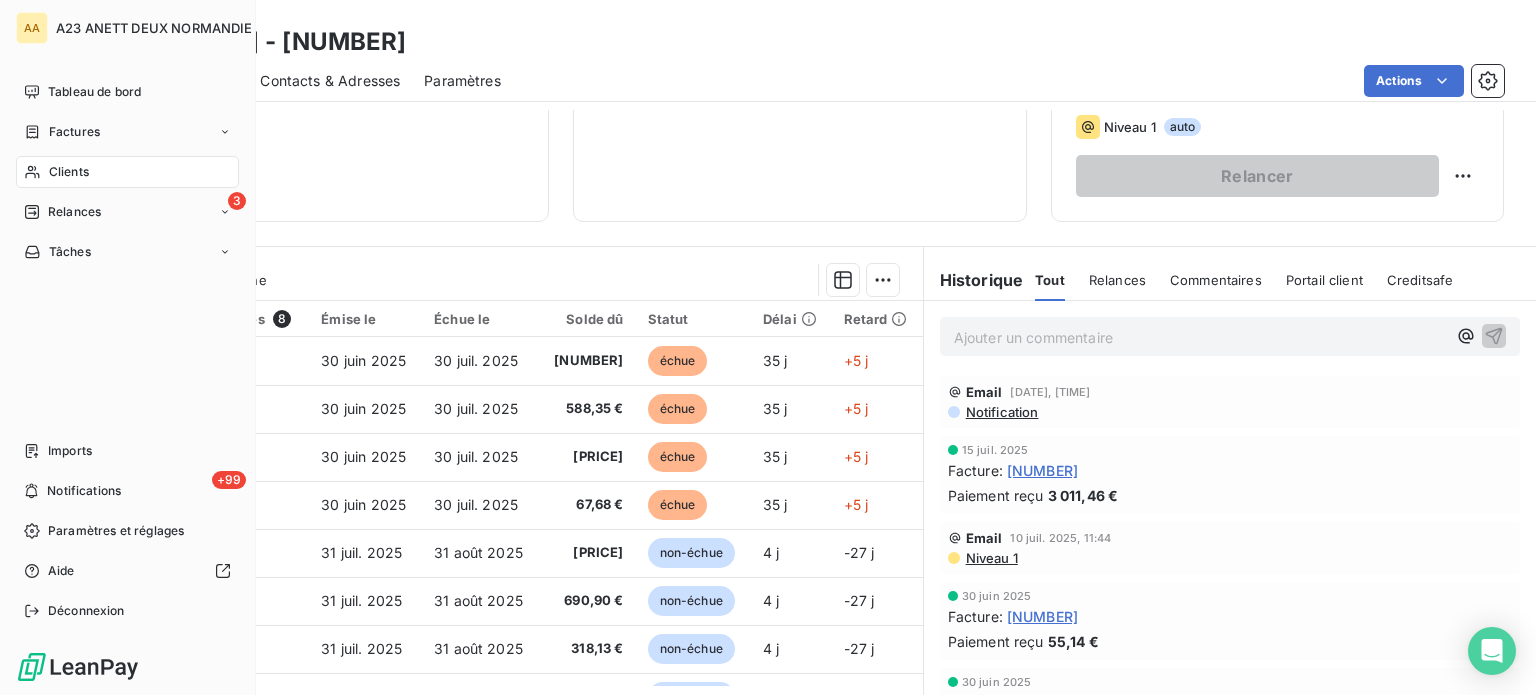 click on "Clients" at bounding box center [127, 172] 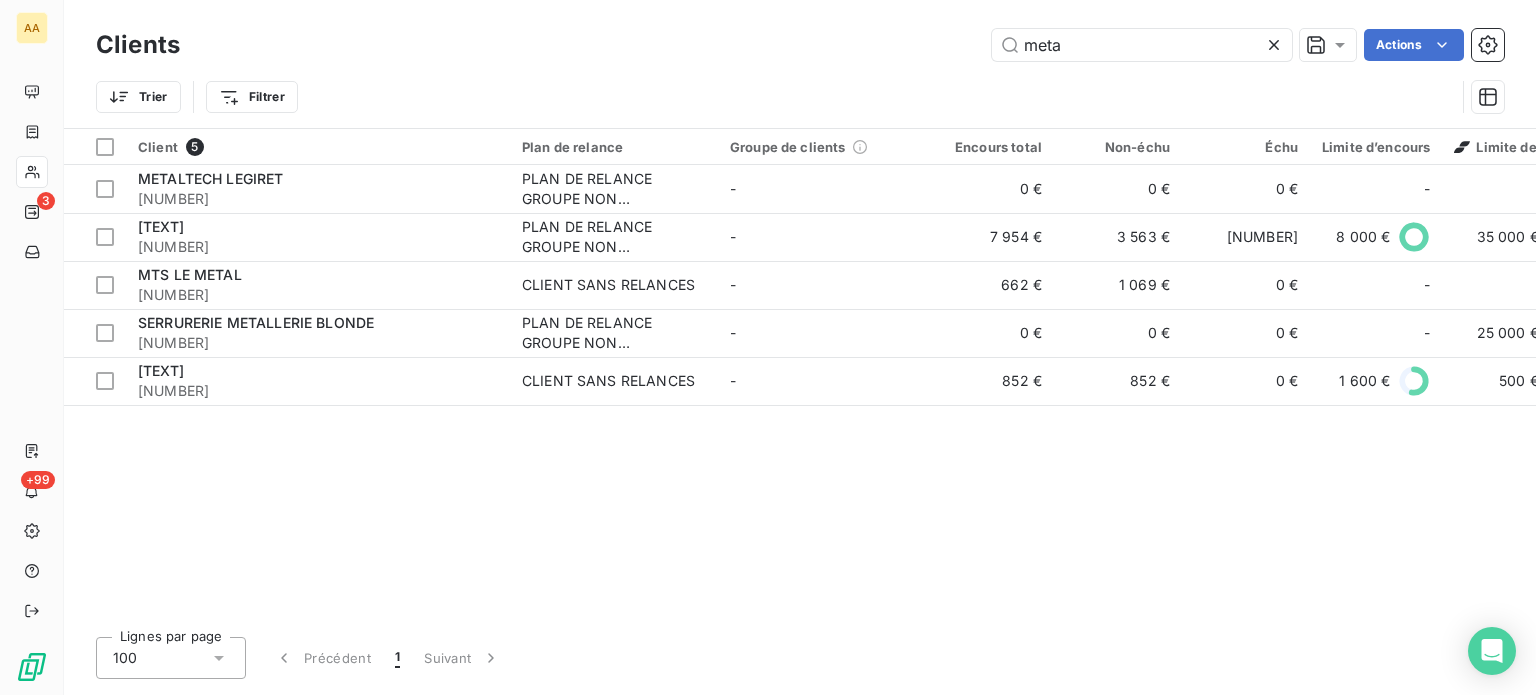 drag, startPoint x: 1105, startPoint y: 38, endPoint x: 640, endPoint y: 51, distance: 465.18167 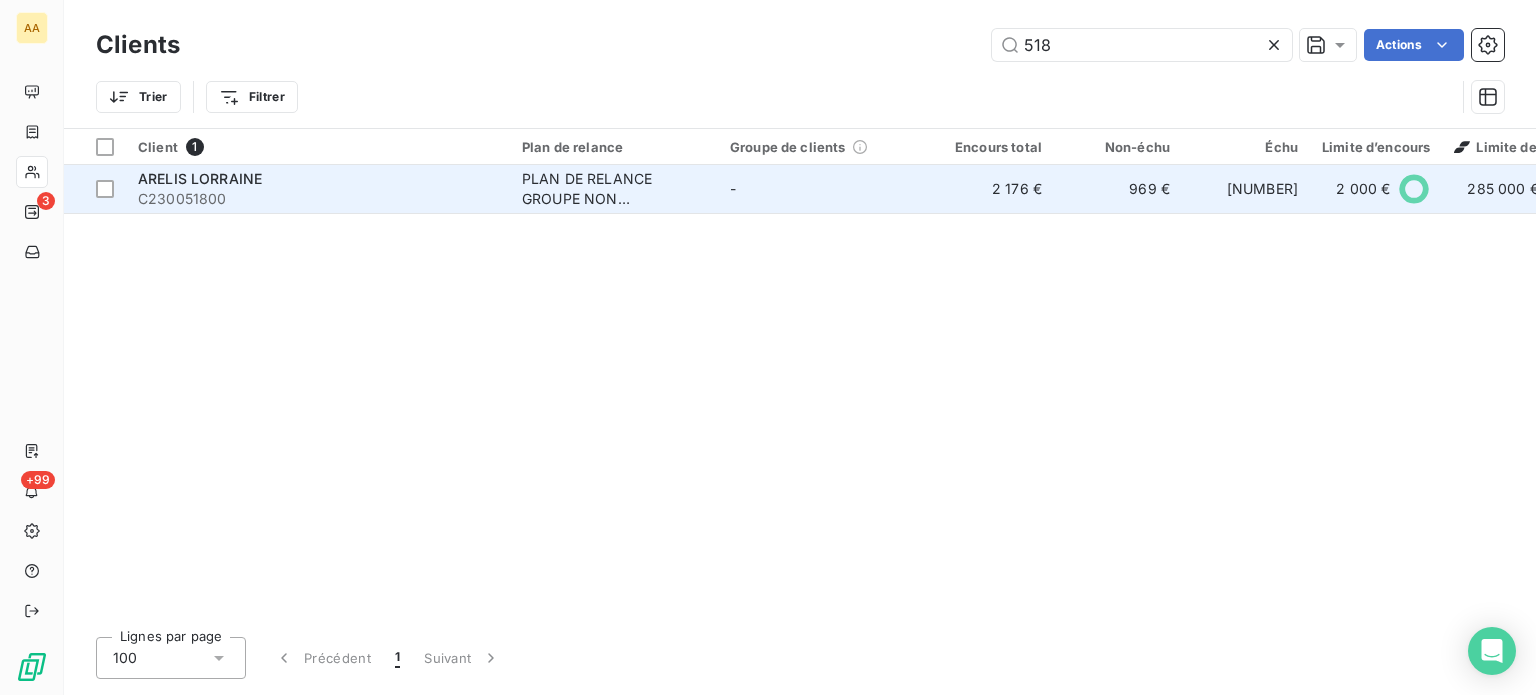 type on "518" 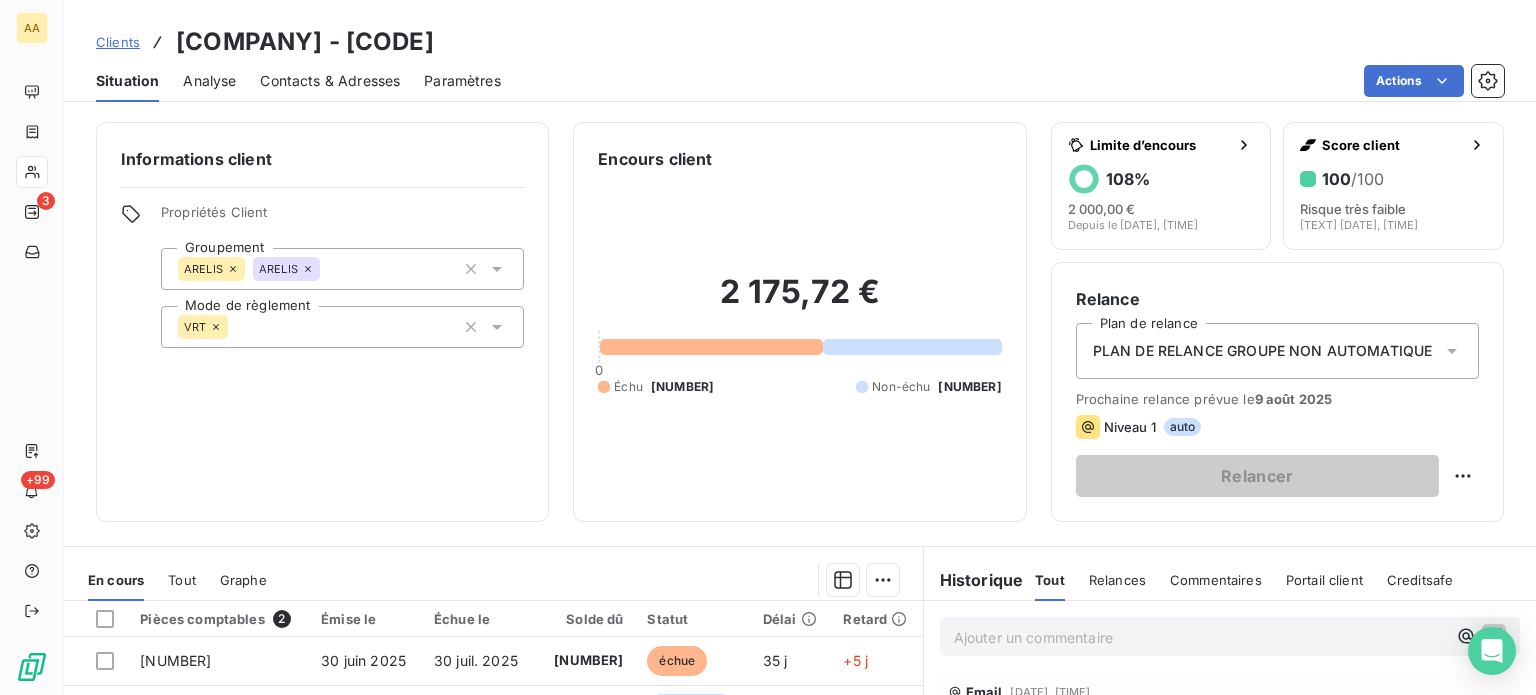 scroll, scrollTop: 100, scrollLeft: 0, axis: vertical 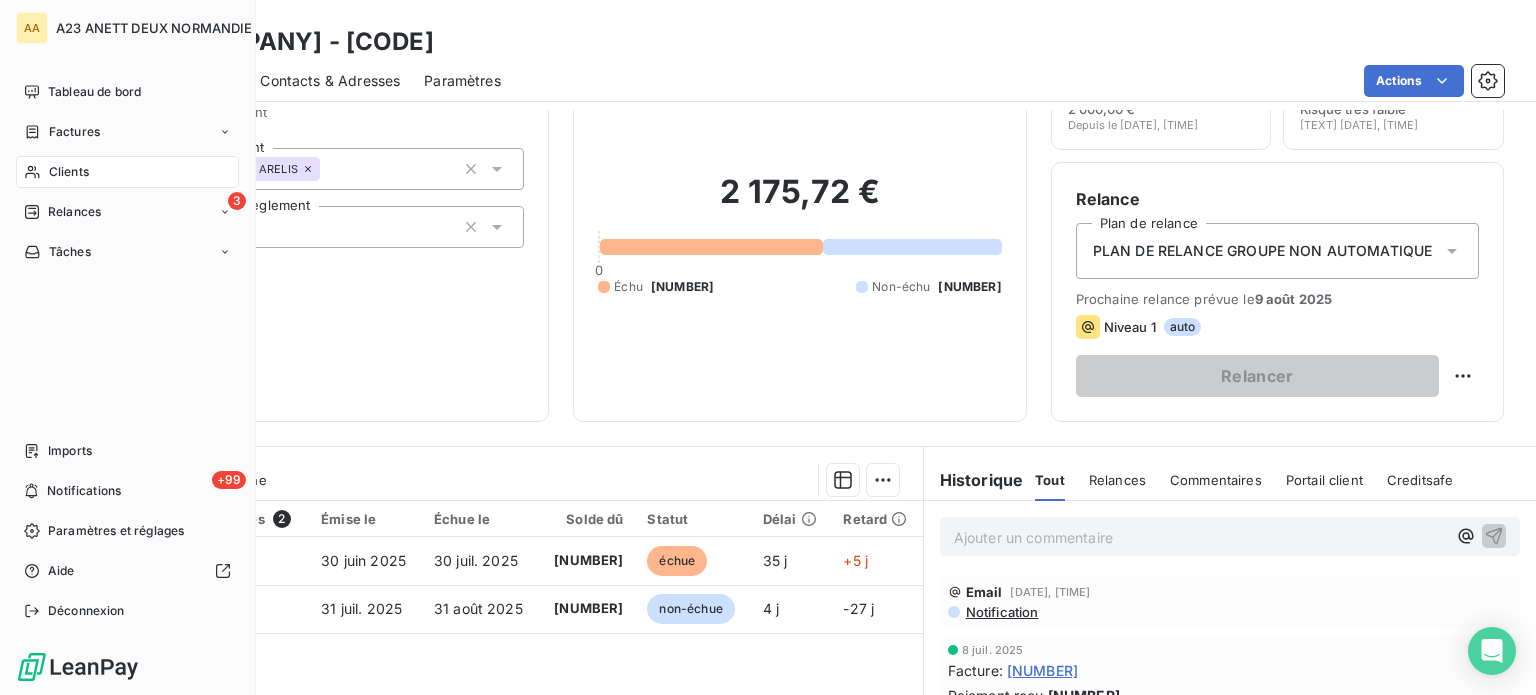 click on "Clients" at bounding box center [69, 172] 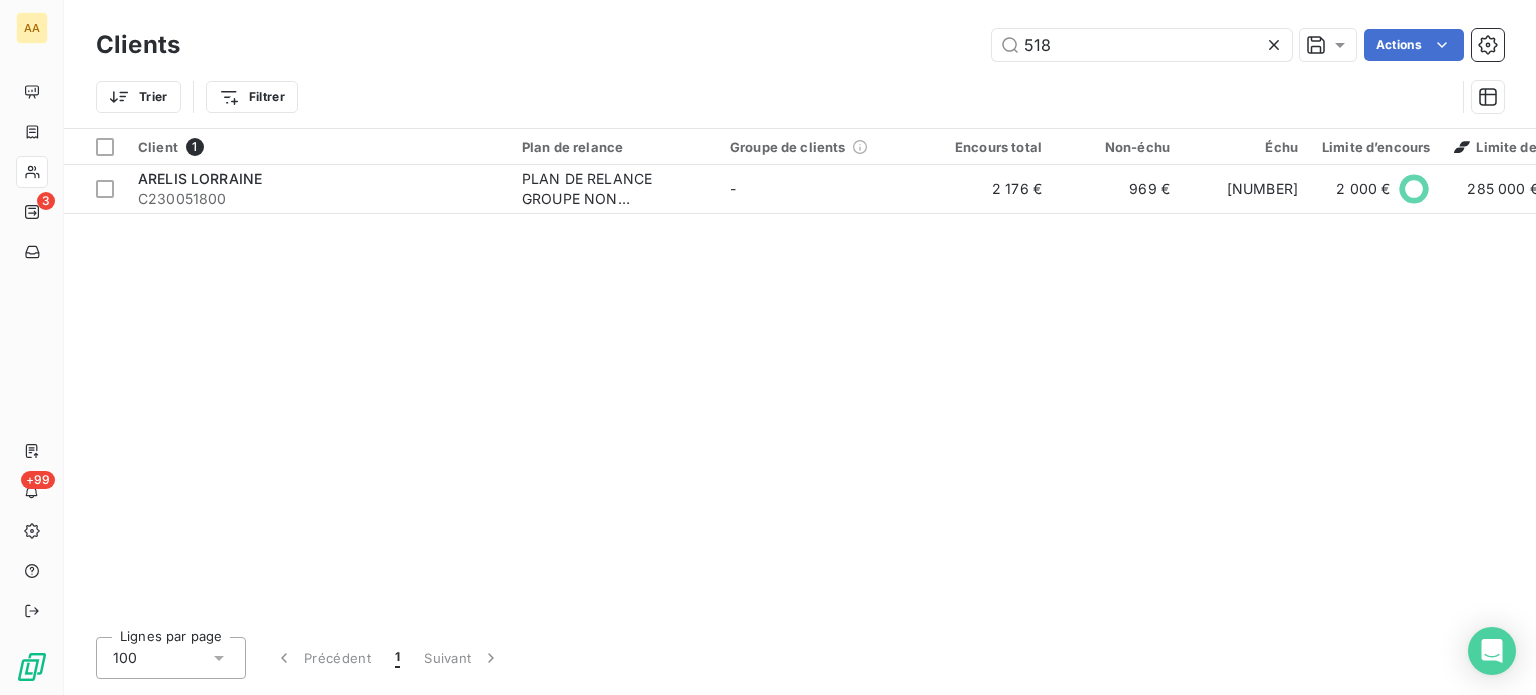 drag, startPoint x: 1138, startPoint y: 48, endPoint x: 683, endPoint y: 34, distance: 455.21533 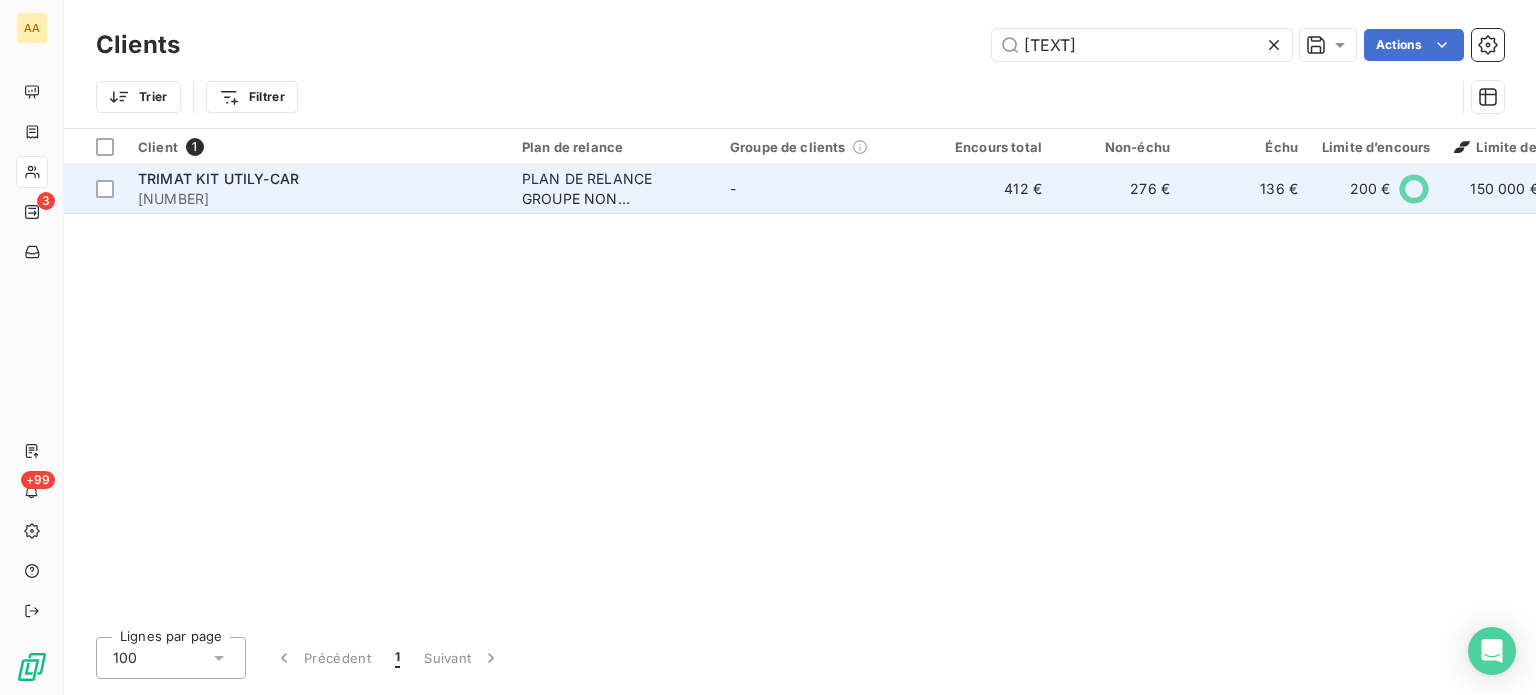 type on "[TEXT]" 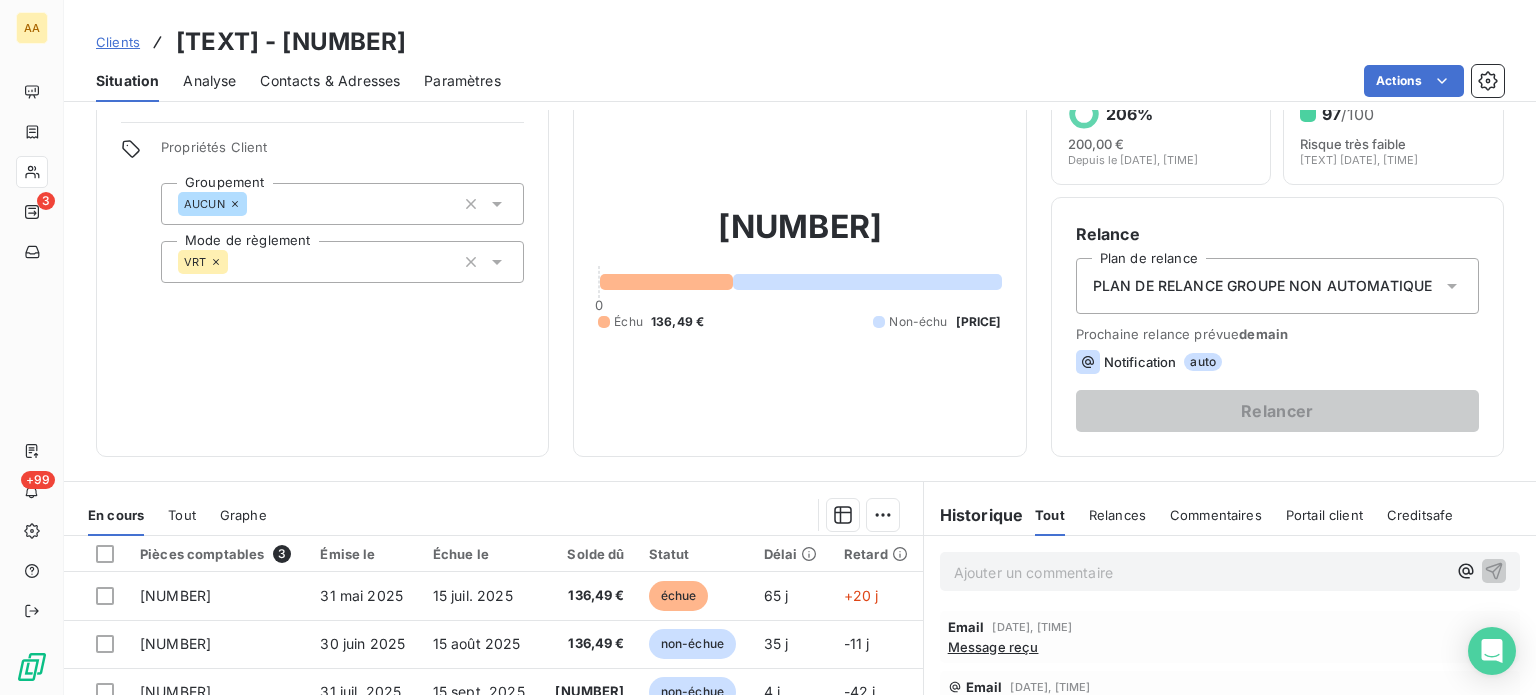 scroll, scrollTop: 100, scrollLeft: 0, axis: vertical 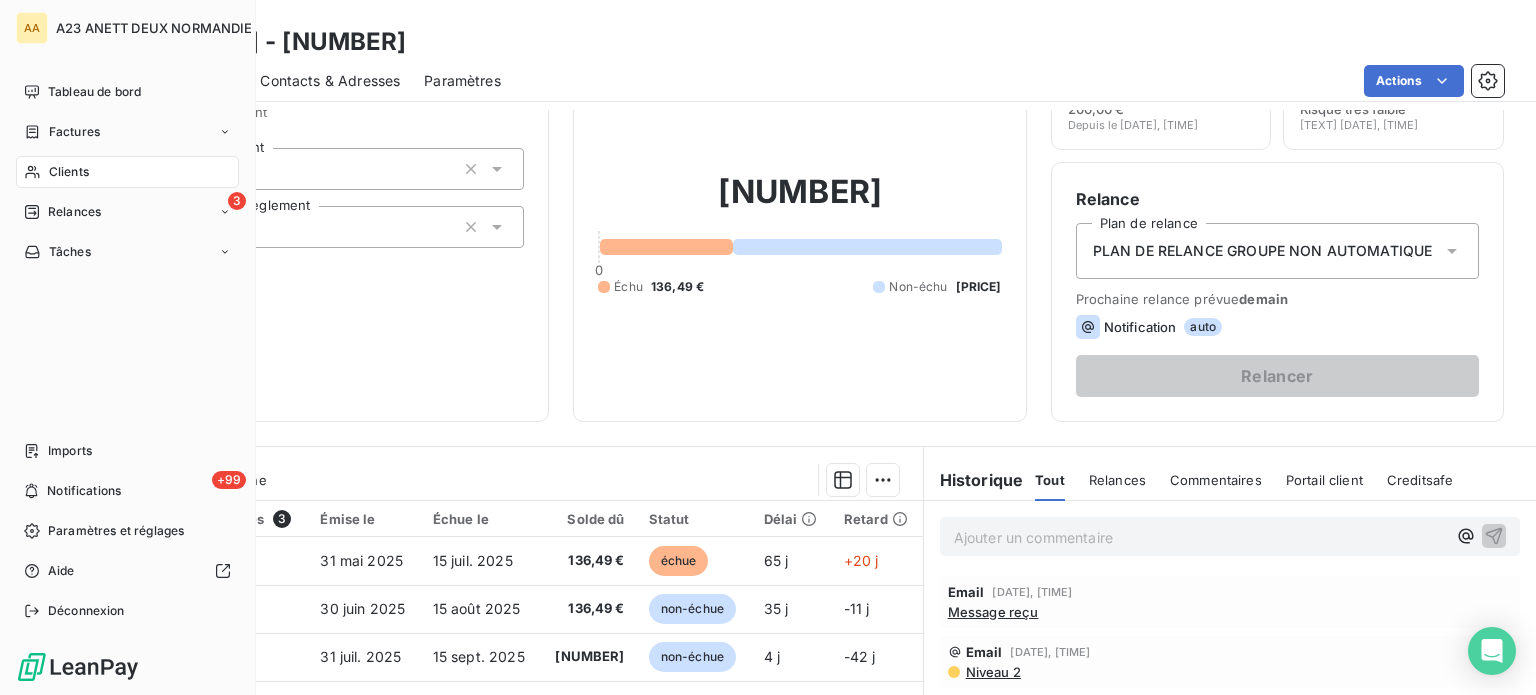 click on "Clients" at bounding box center [69, 172] 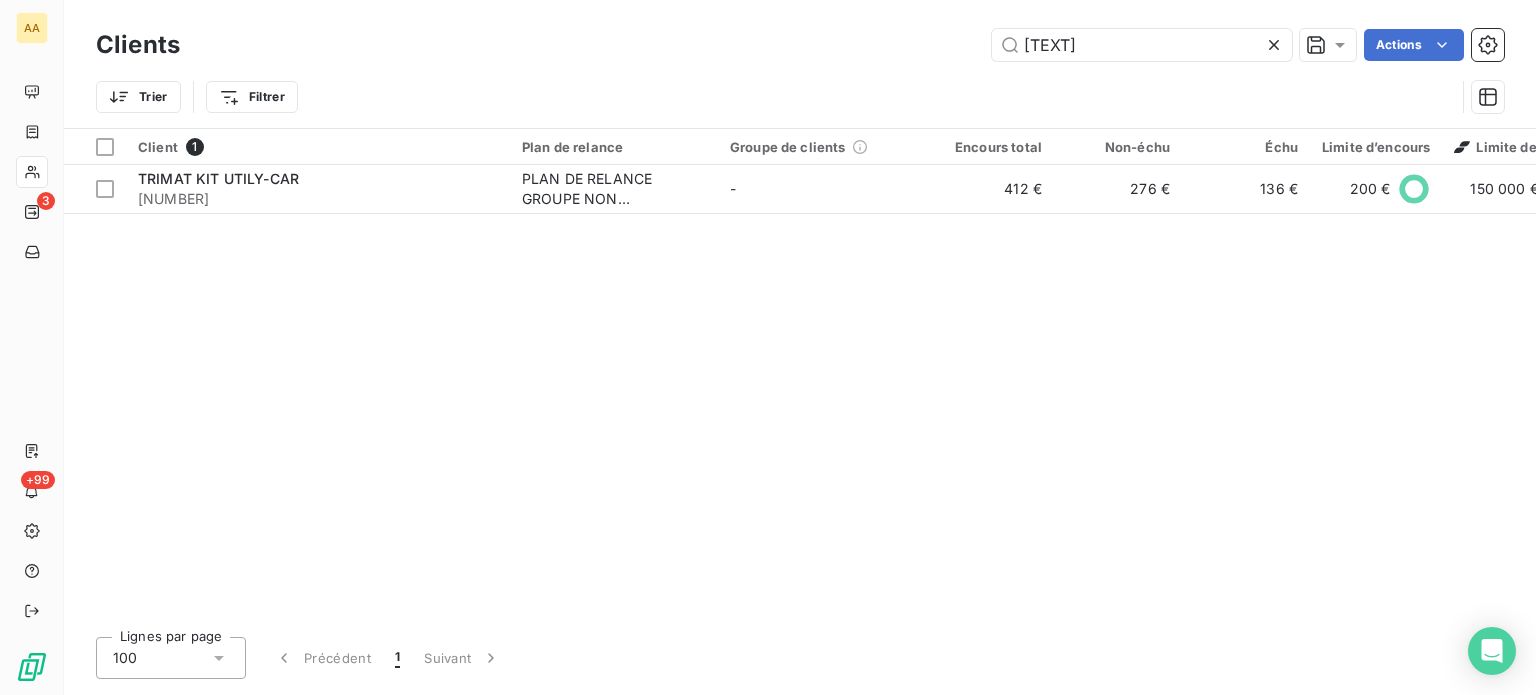 drag, startPoint x: 1060, startPoint y: 45, endPoint x: 848, endPoint y: 54, distance: 212.19095 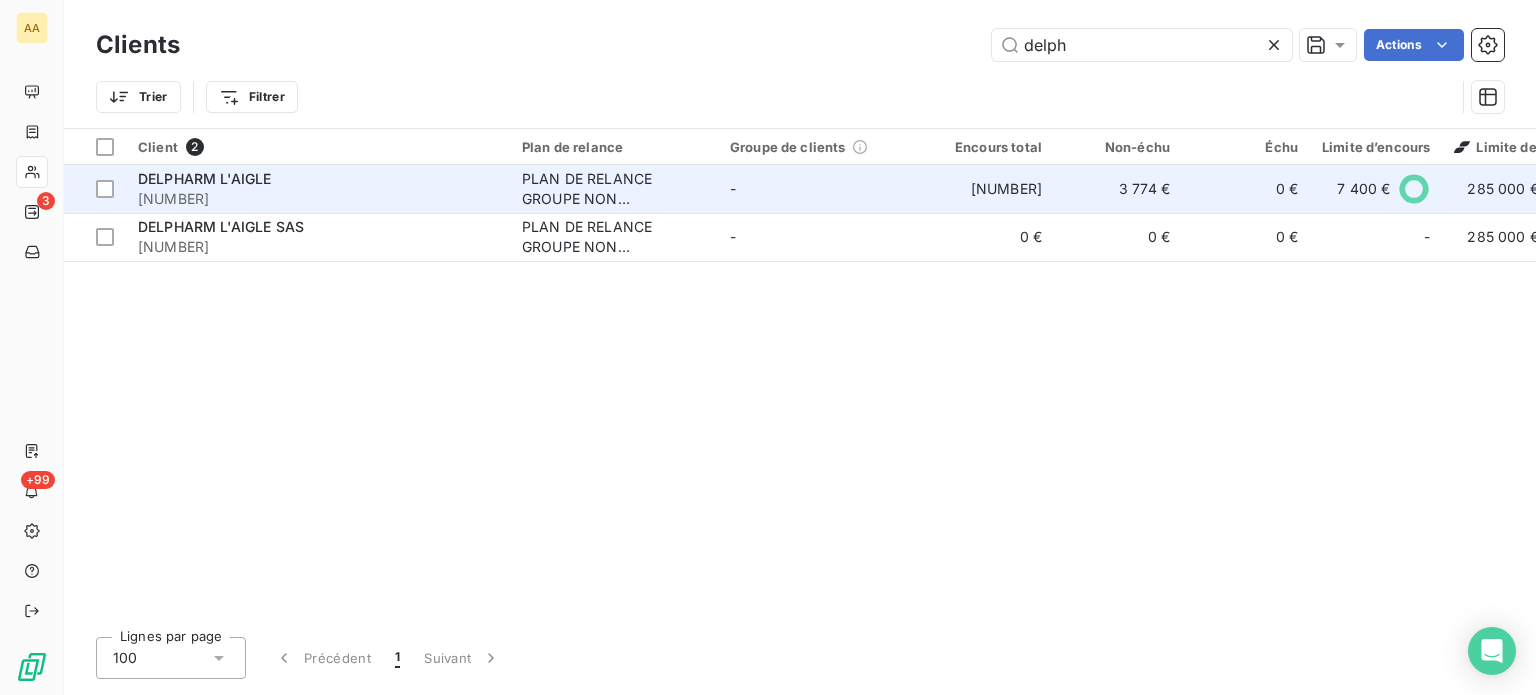 type on "delph" 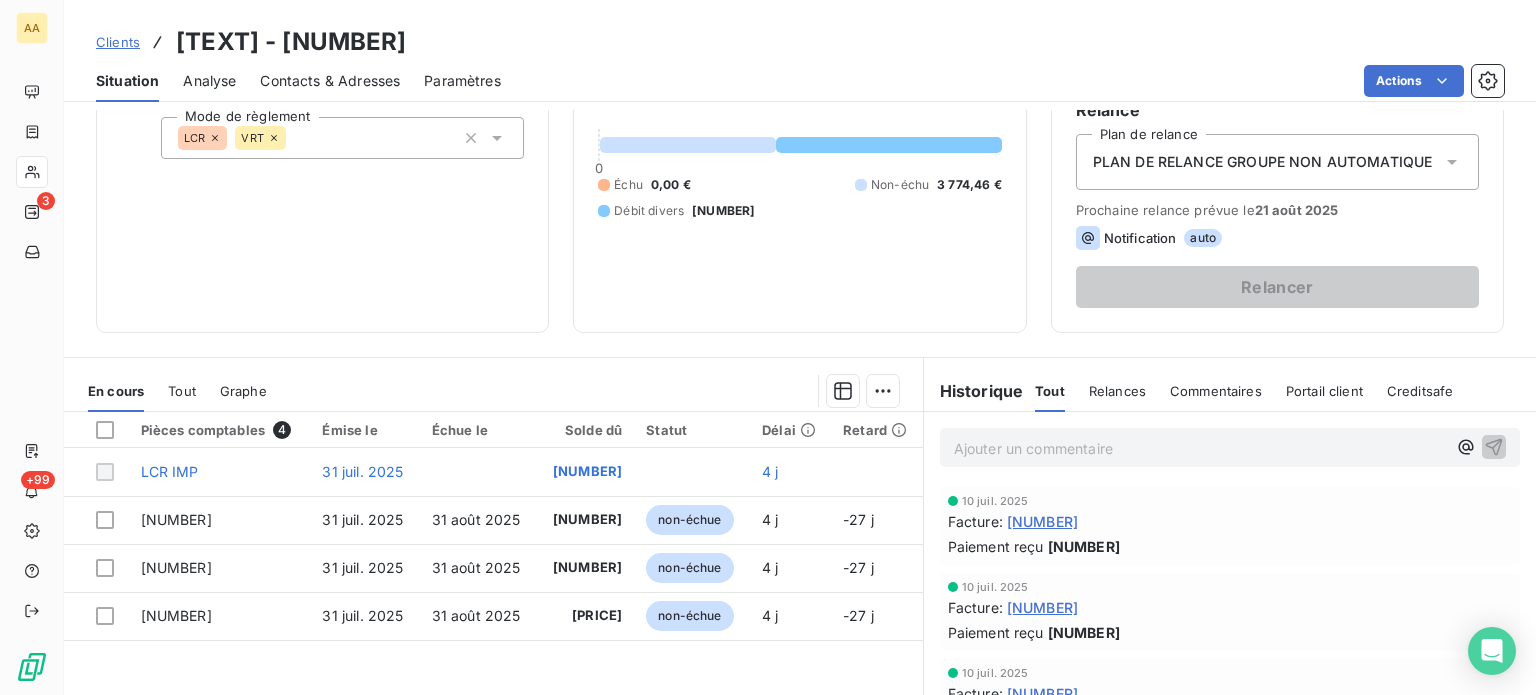 scroll, scrollTop: 200, scrollLeft: 0, axis: vertical 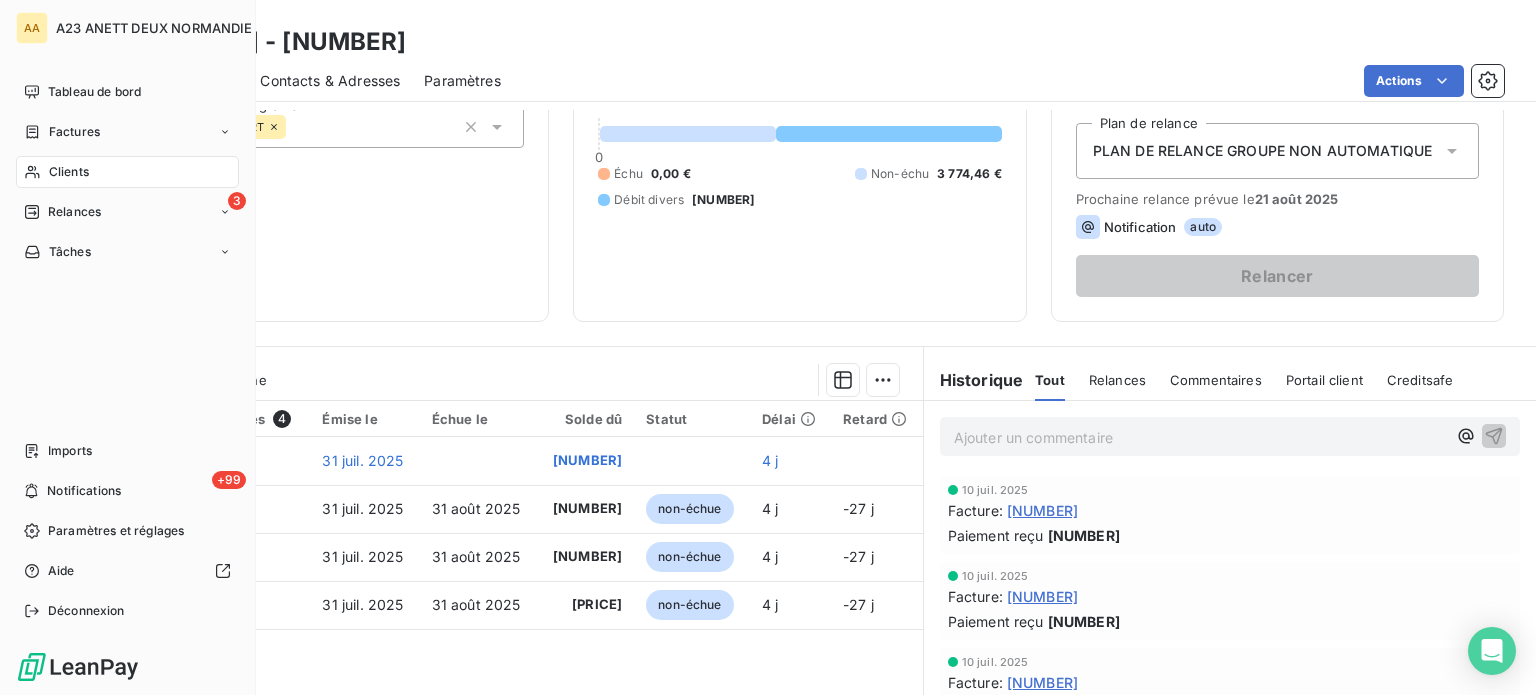 click on "Clients" at bounding box center [69, 172] 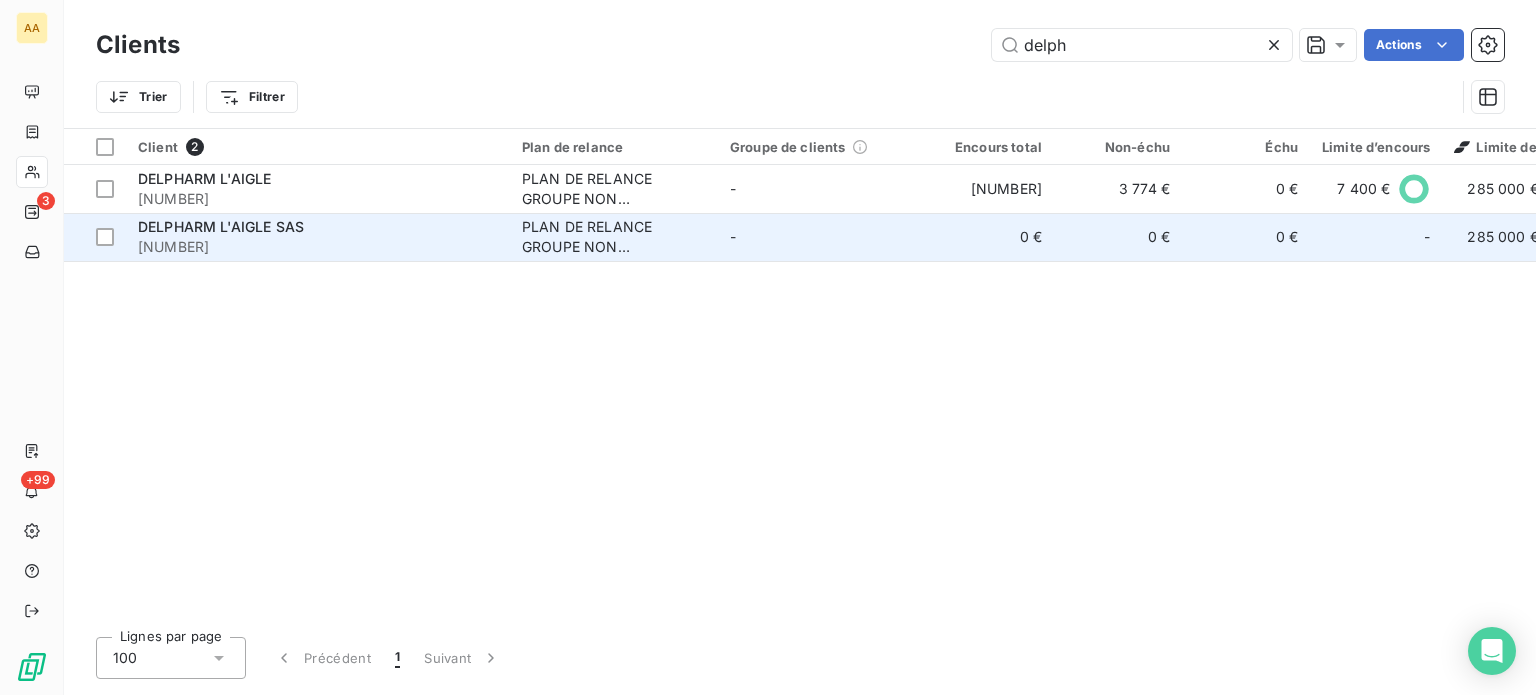 click on "[NUMBER]" at bounding box center (318, 247) 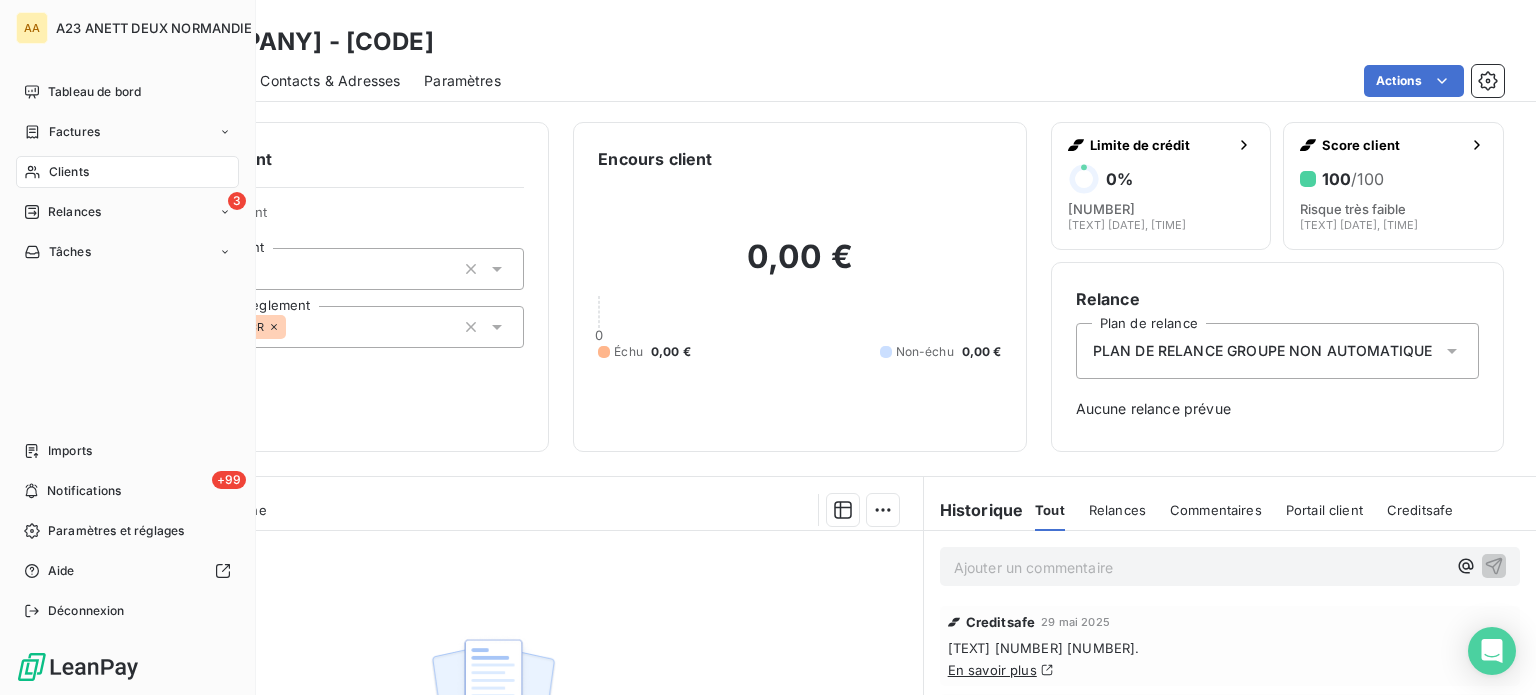 click on "Clients" at bounding box center (69, 172) 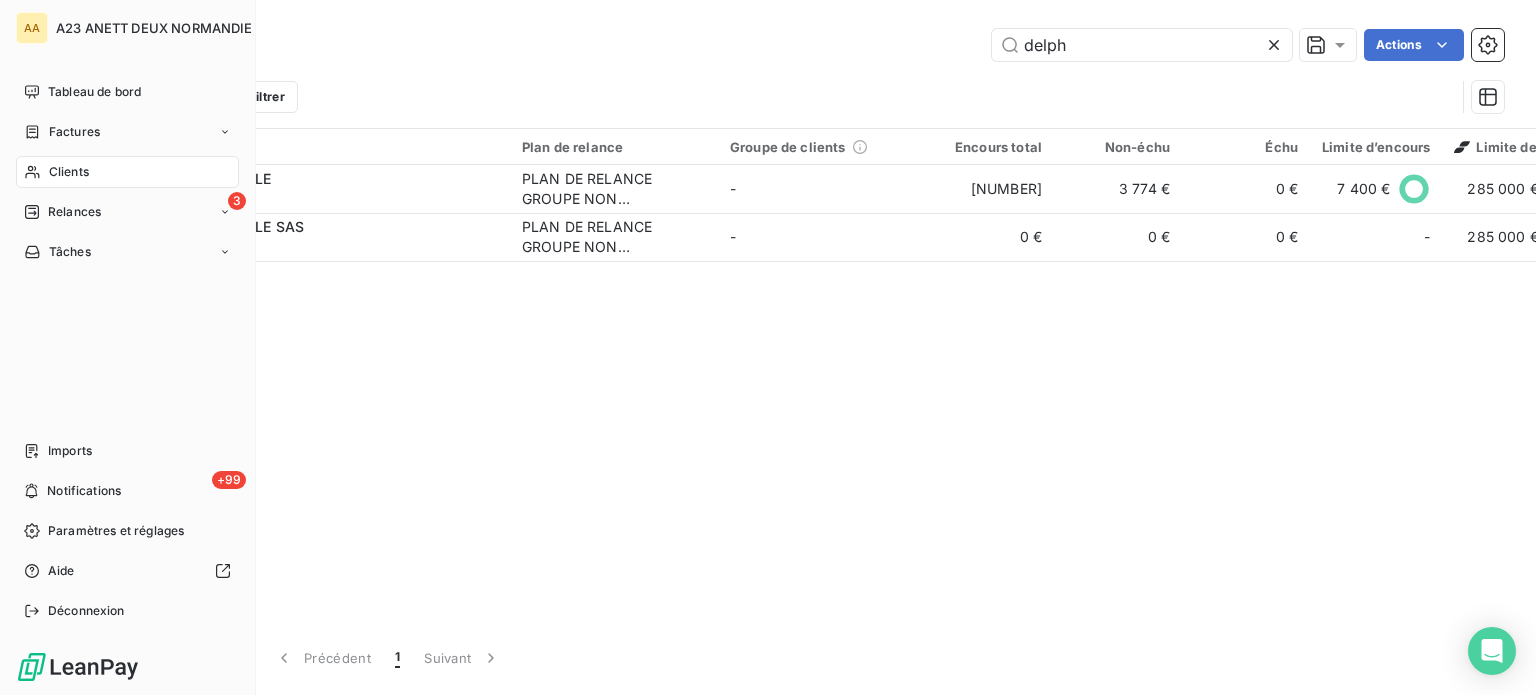 click on "Tableau de bord Factures Clients 3 Relances Tâches" at bounding box center [127, 172] 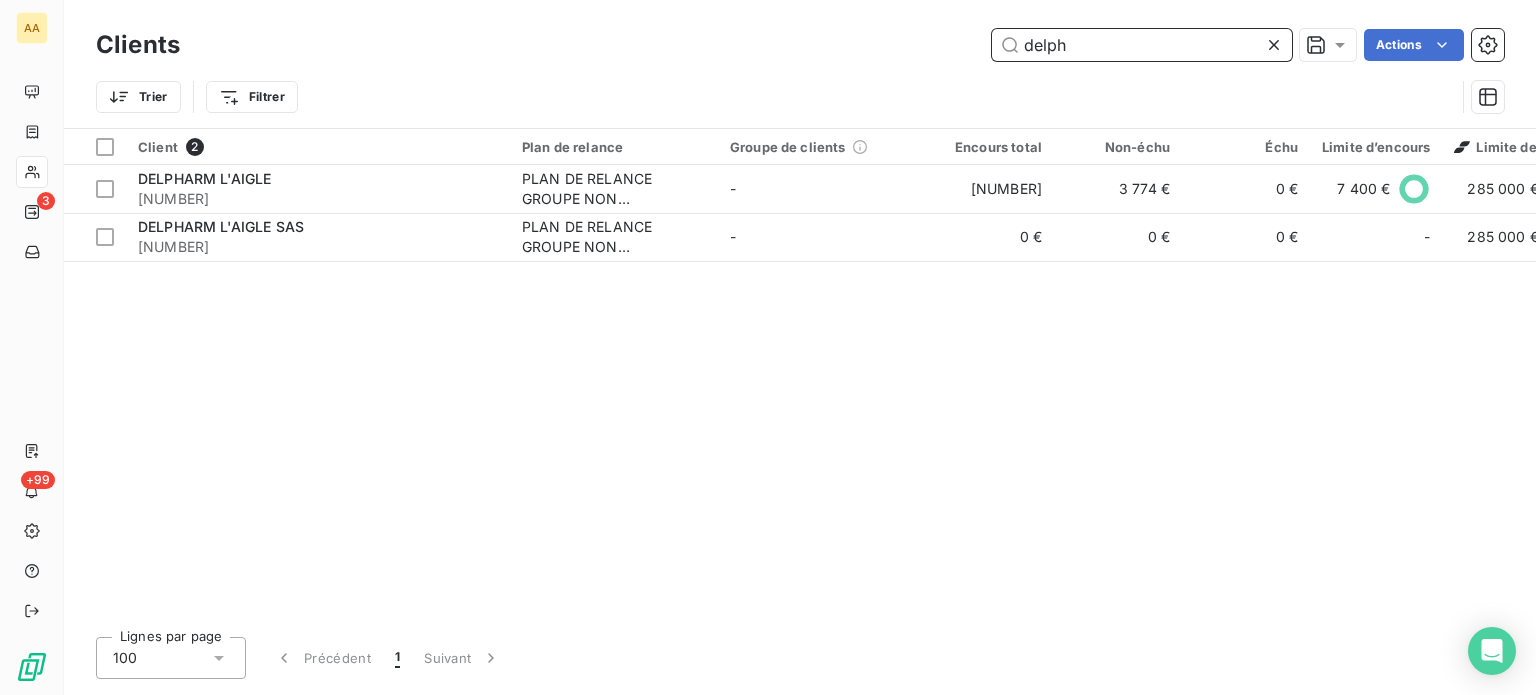 drag, startPoint x: 1092, startPoint y: 50, endPoint x: 886, endPoint y: 50, distance: 206 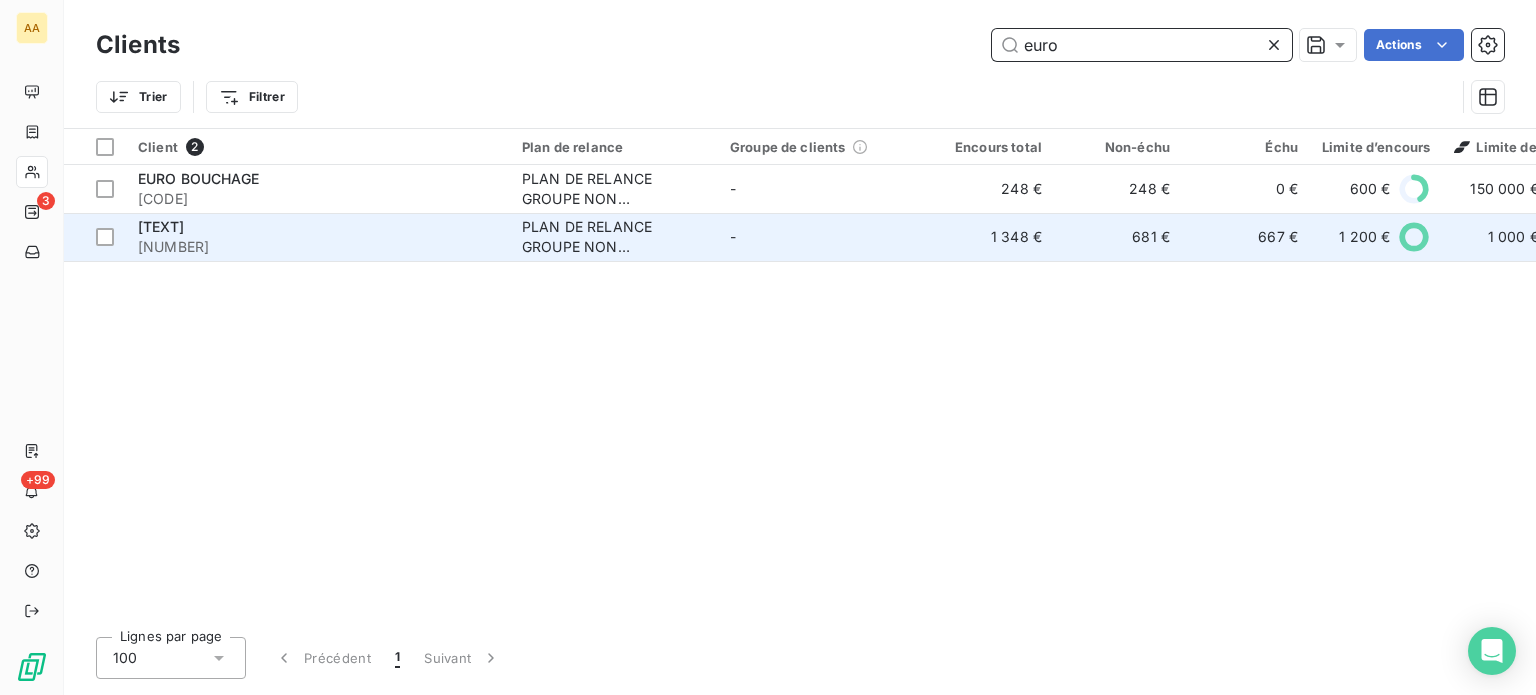 type on "euro" 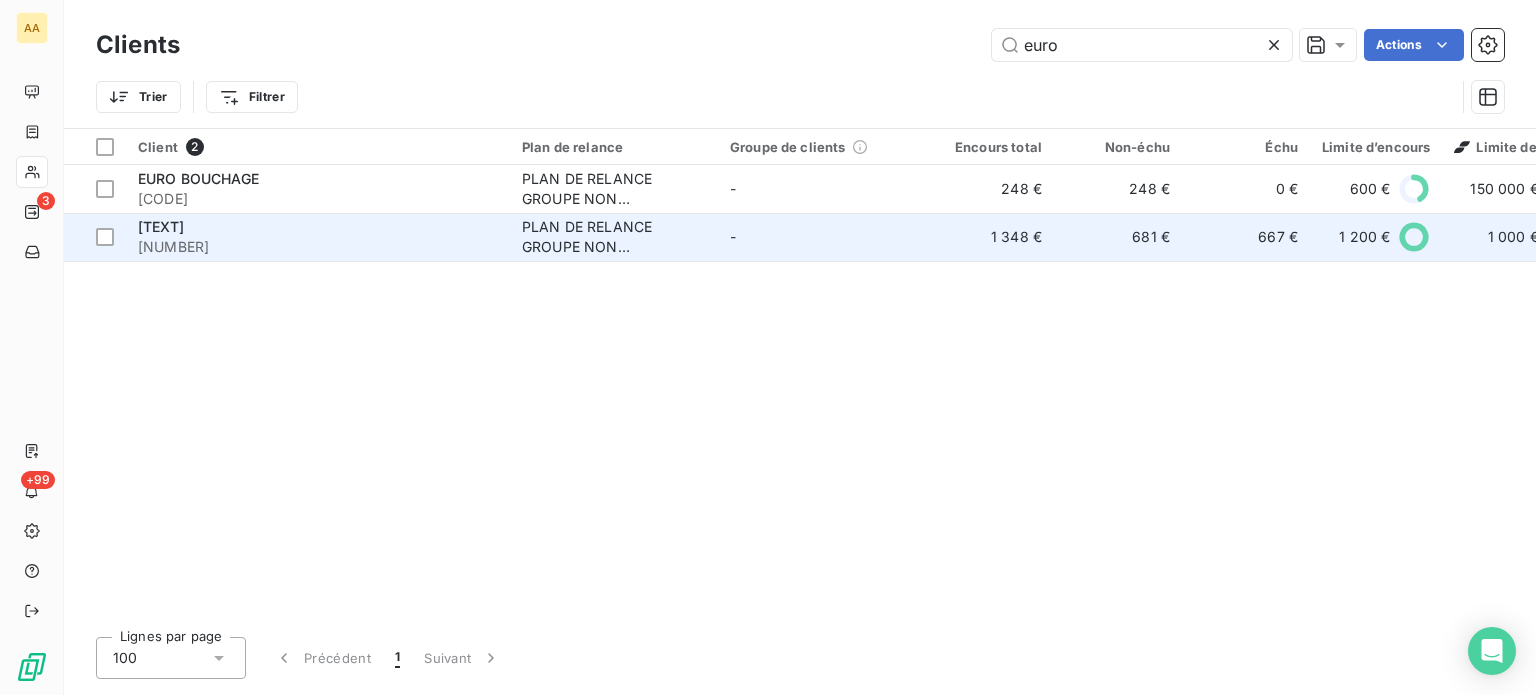 click on "[TEXT]" at bounding box center (318, 227) 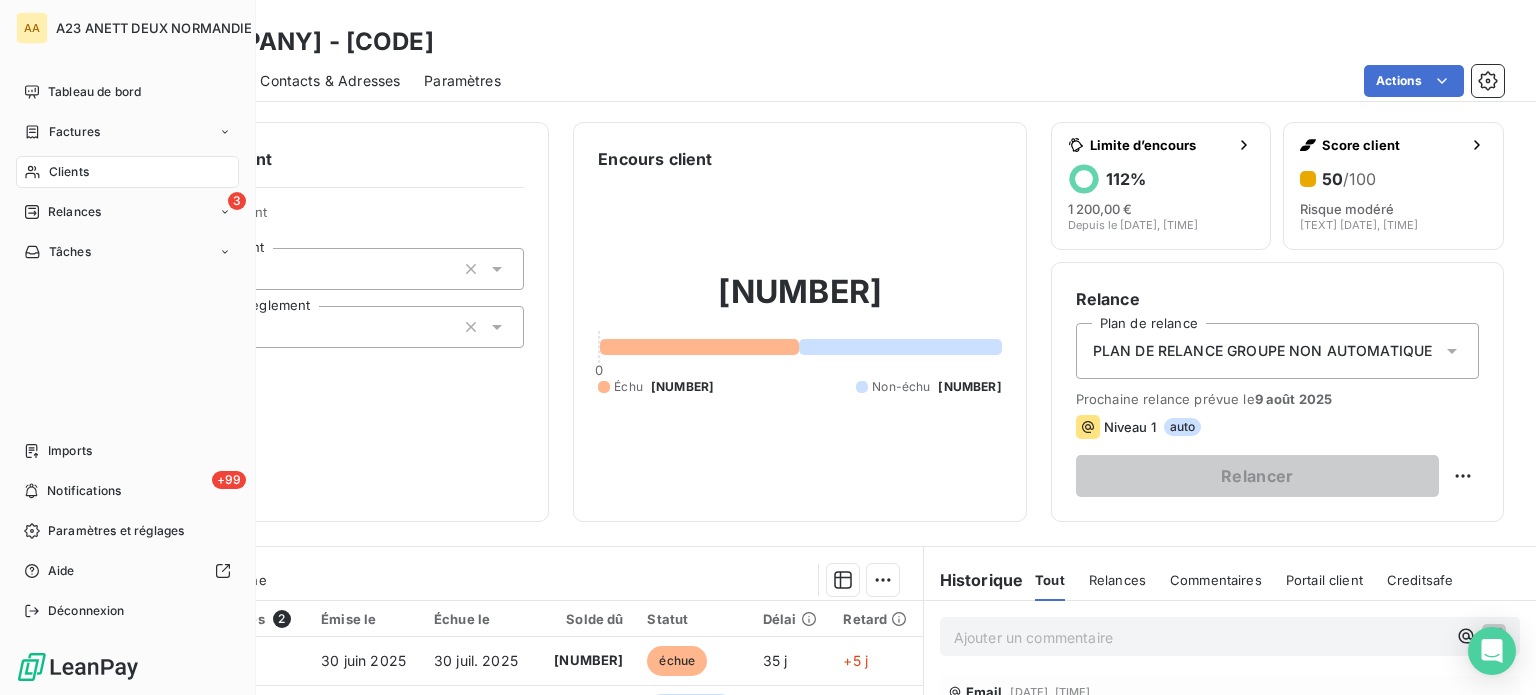 click on "Clients" at bounding box center (127, 172) 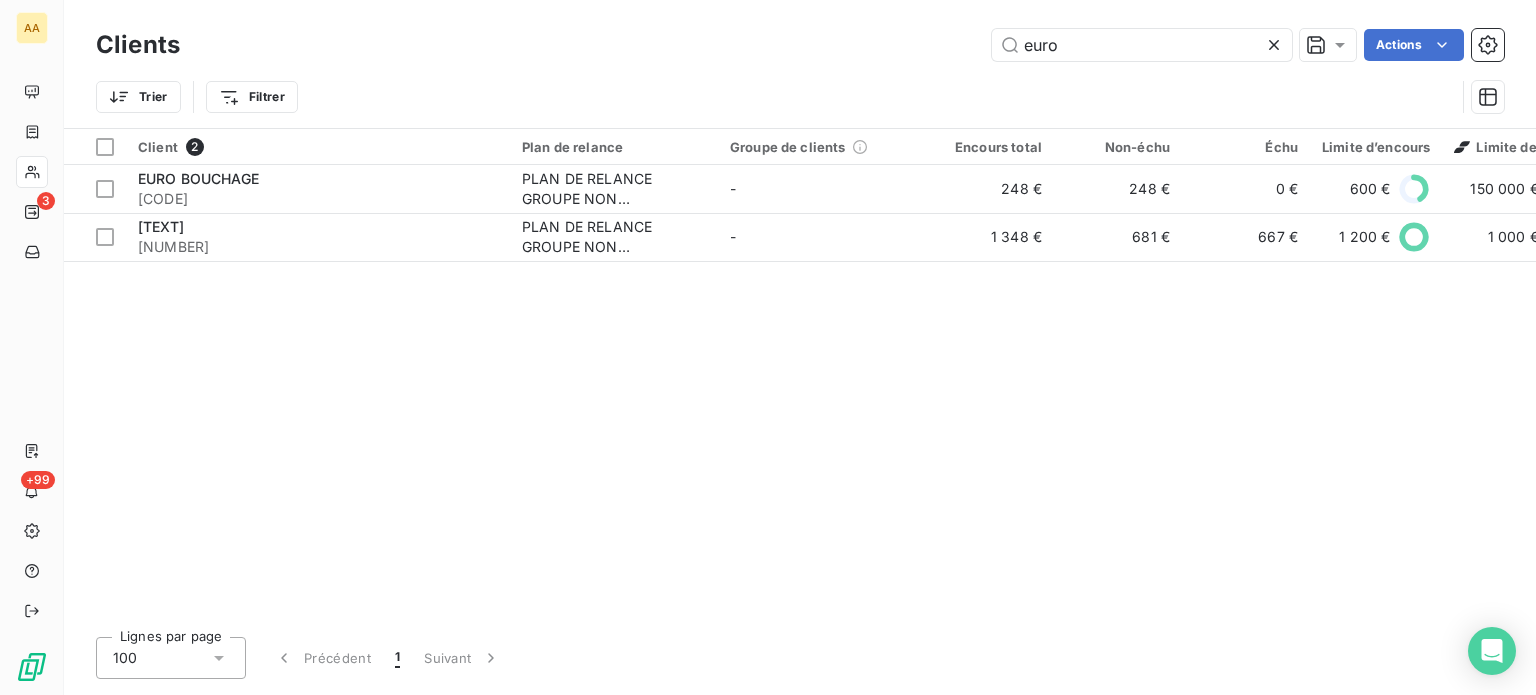 drag, startPoint x: 1130, startPoint y: 52, endPoint x: 578, endPoint y: 27, distance: 552.56586 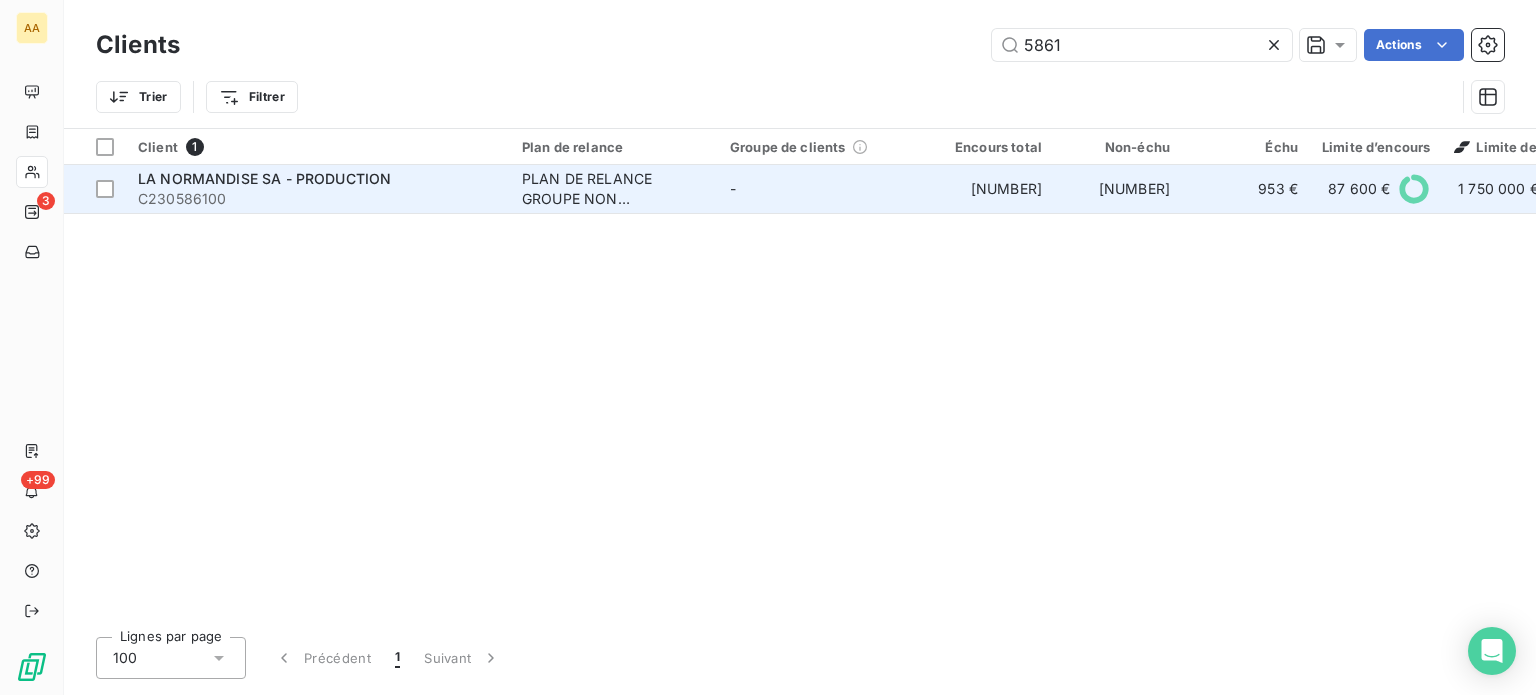 type on "5861" 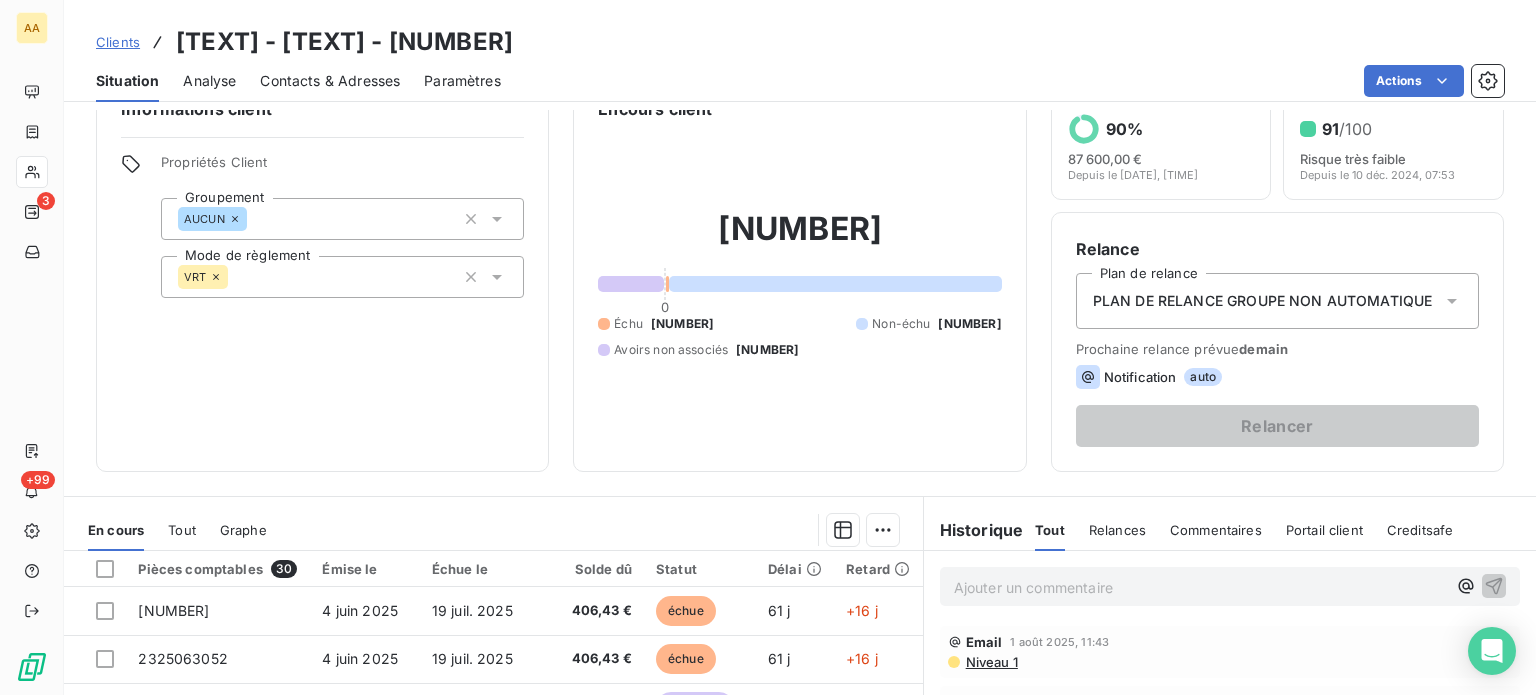 scroll, scrollTop: 350, scrollLeft: 0, axis: vertical 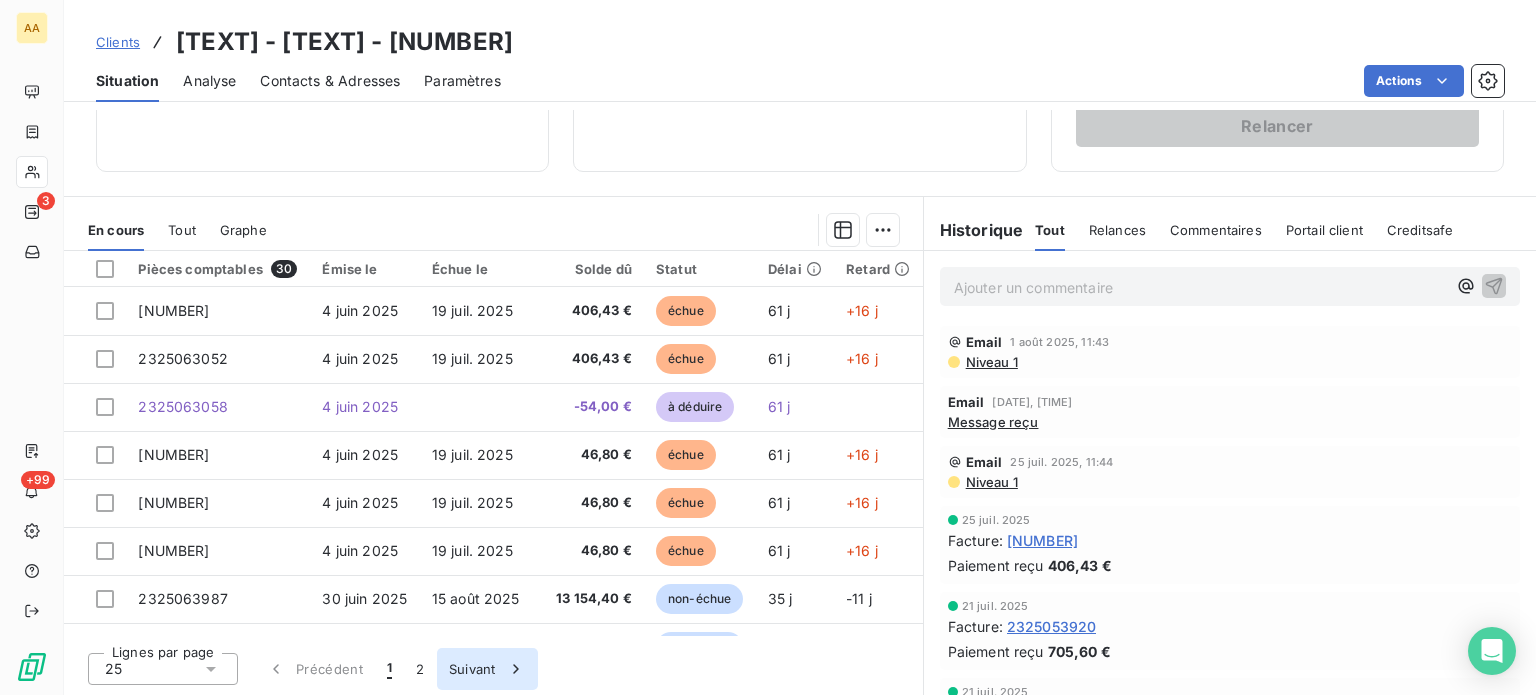 click 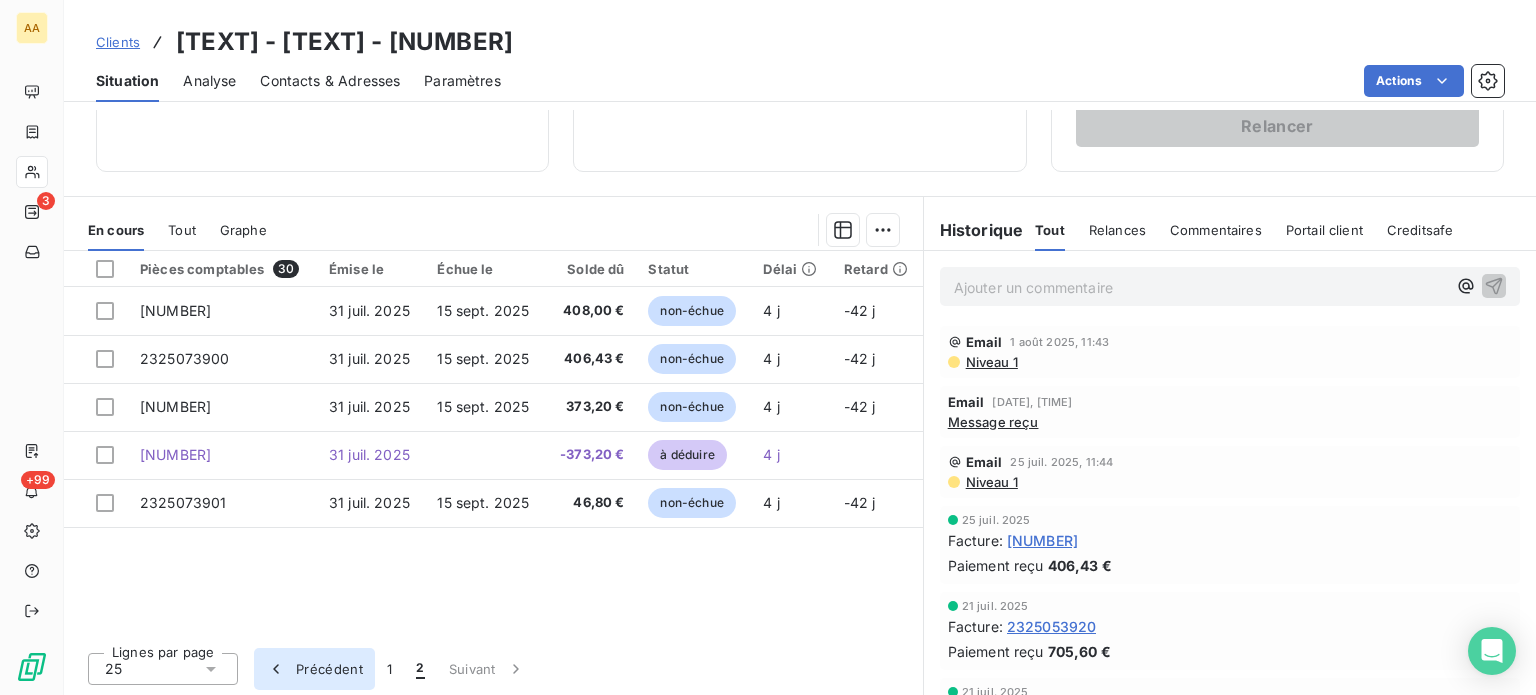 click on "Précédent" at bounding box center (314, 669) 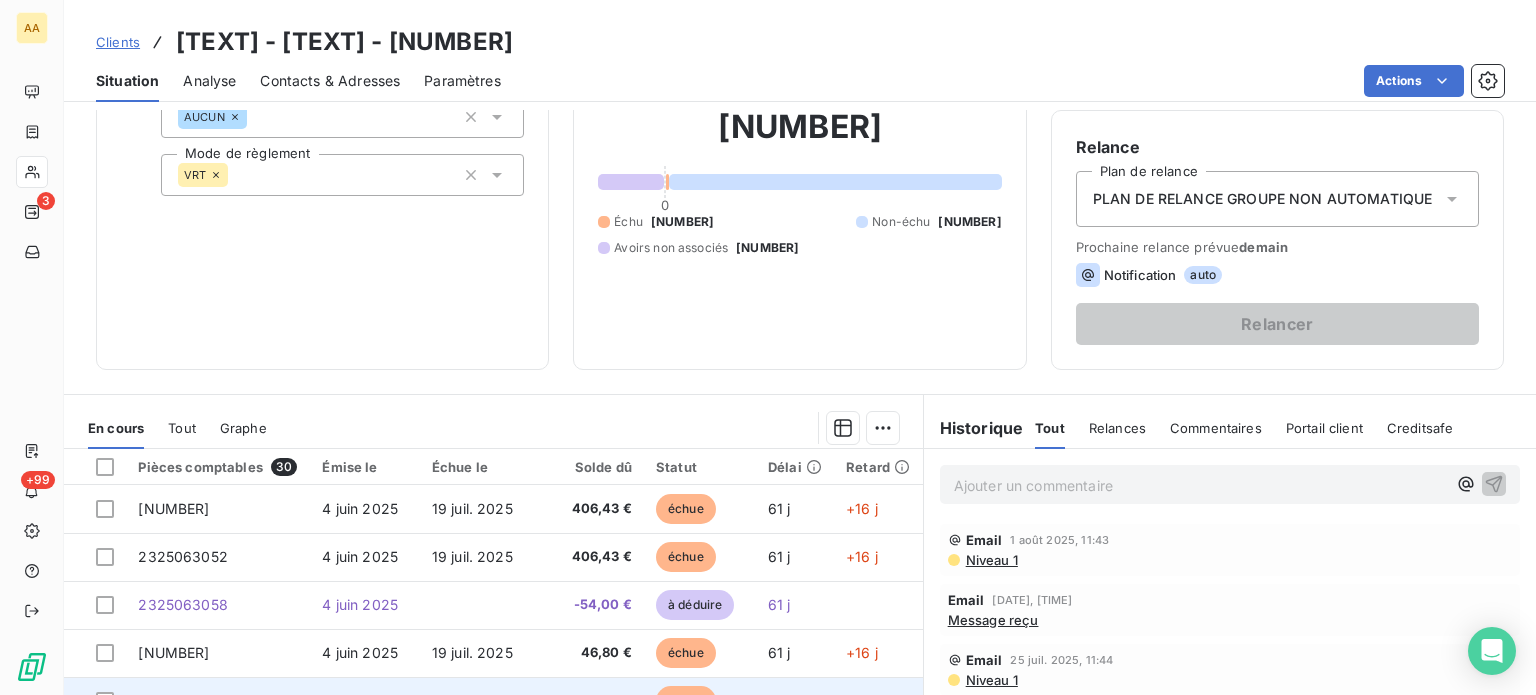 scroll, scrollTop: 150, scrollLeft: 0, axis: vertical 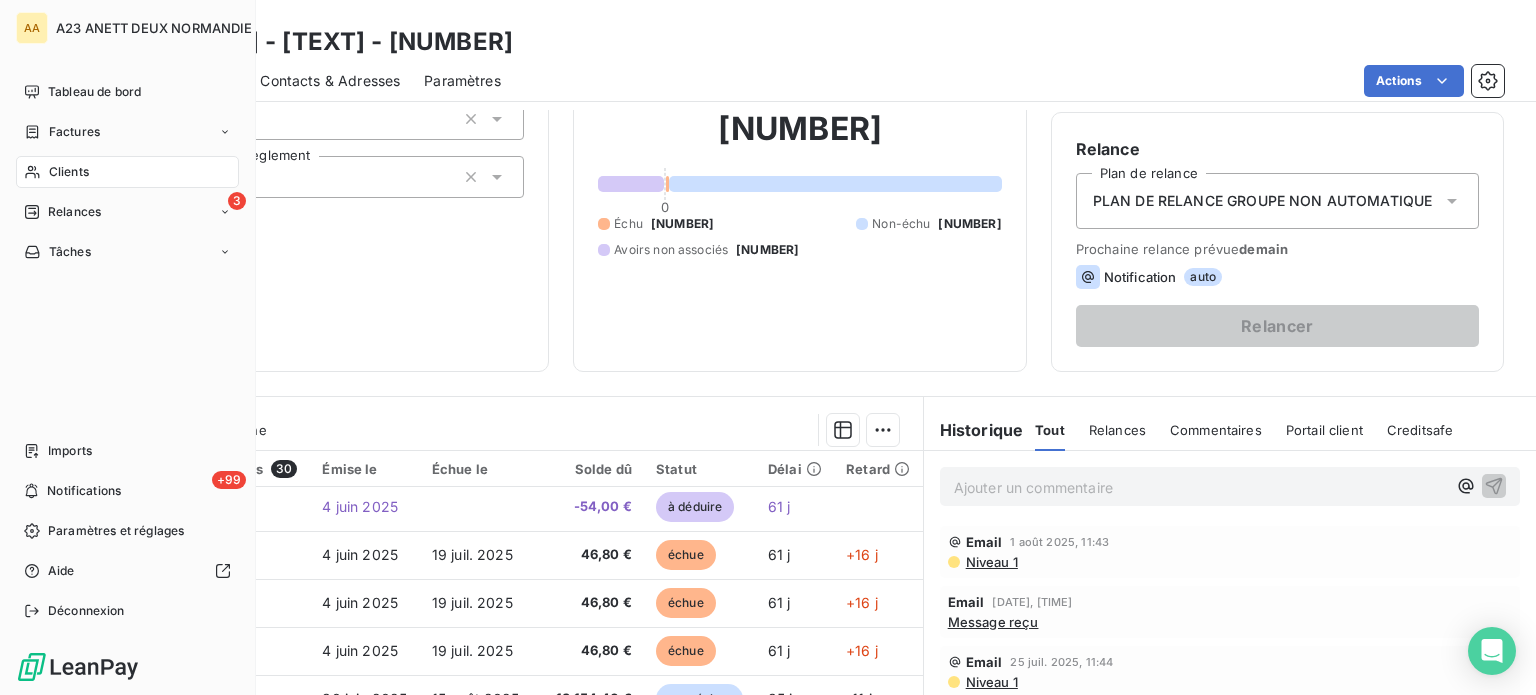click on "Clients" at bounding box center [69, 172] 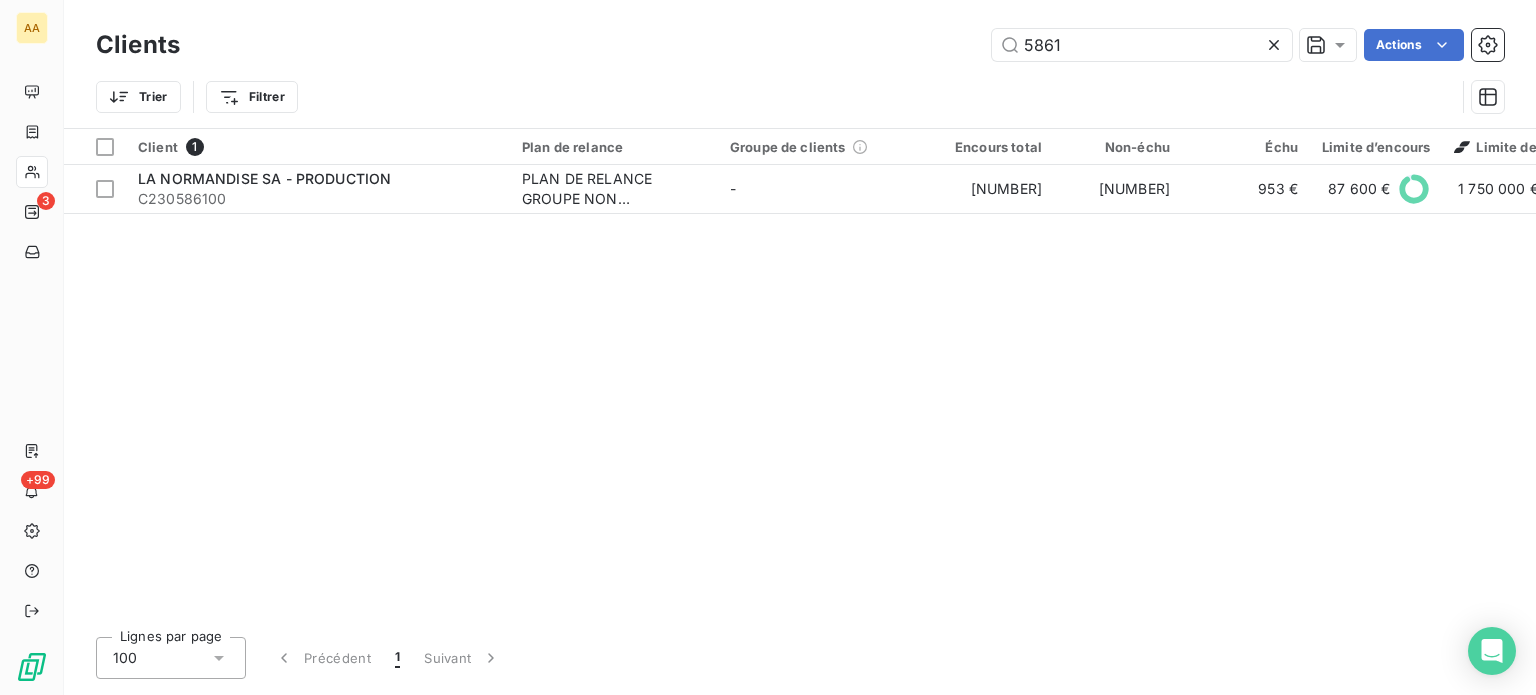 drag, startPoint x: 1107, startPoint y: 35, endPoint x: 410, endPoint y: 3, distance: 697.7342 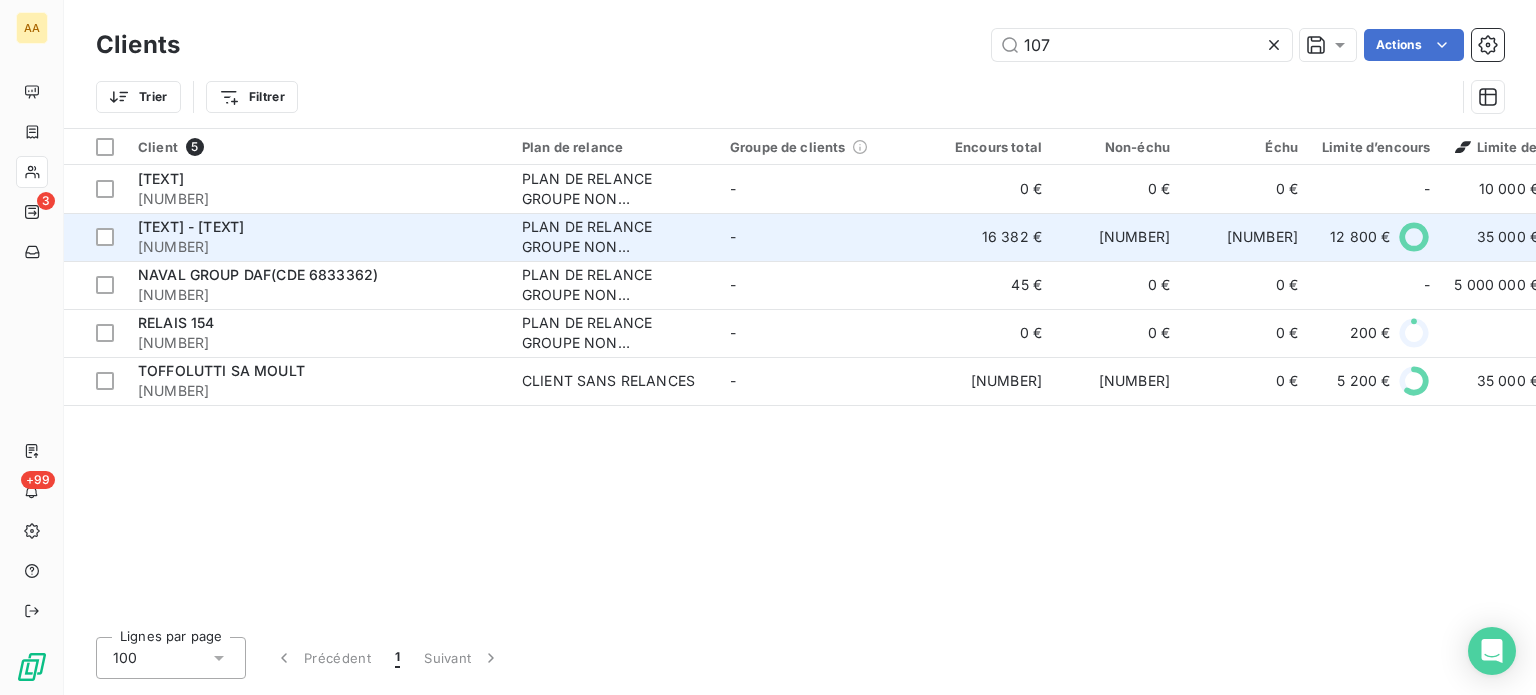 type on "107" 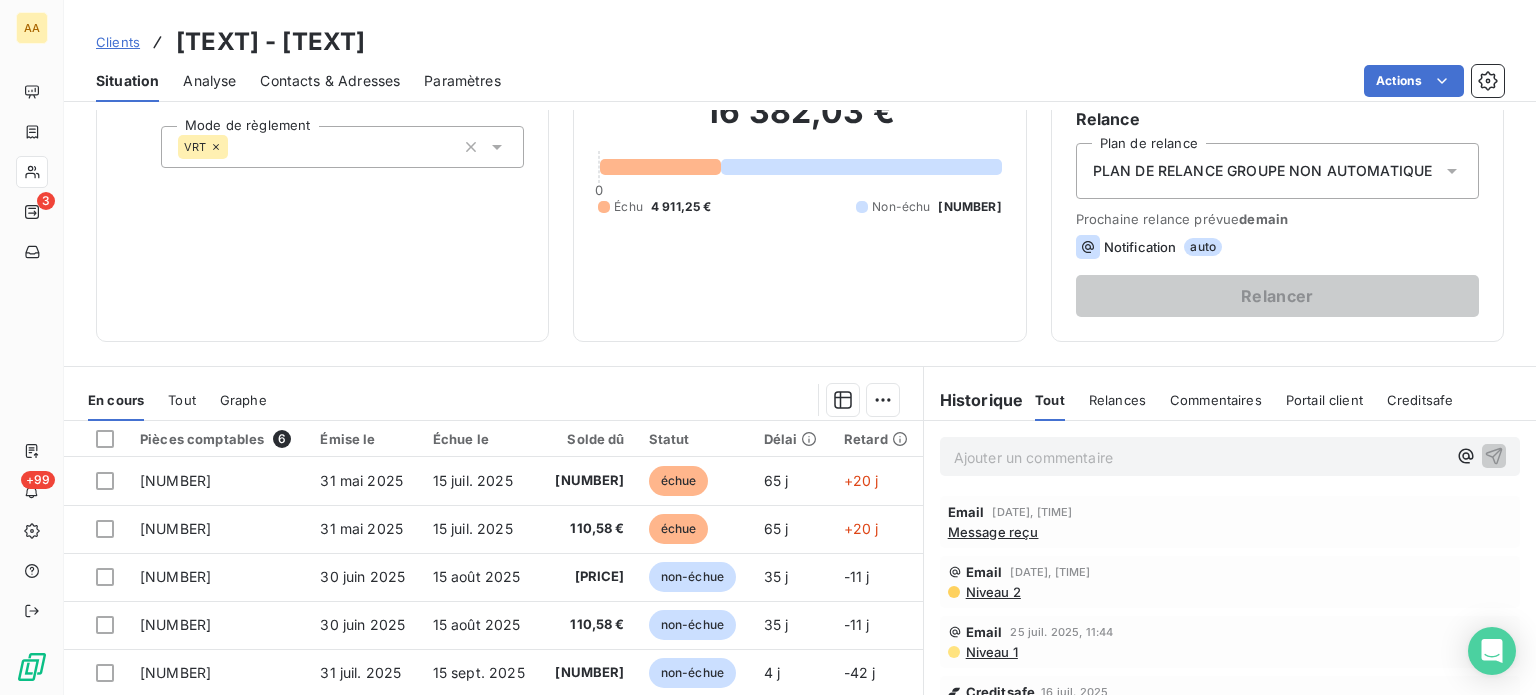 scroll, scrollTop: 200, scrollLeft: 0, axis: vertical 